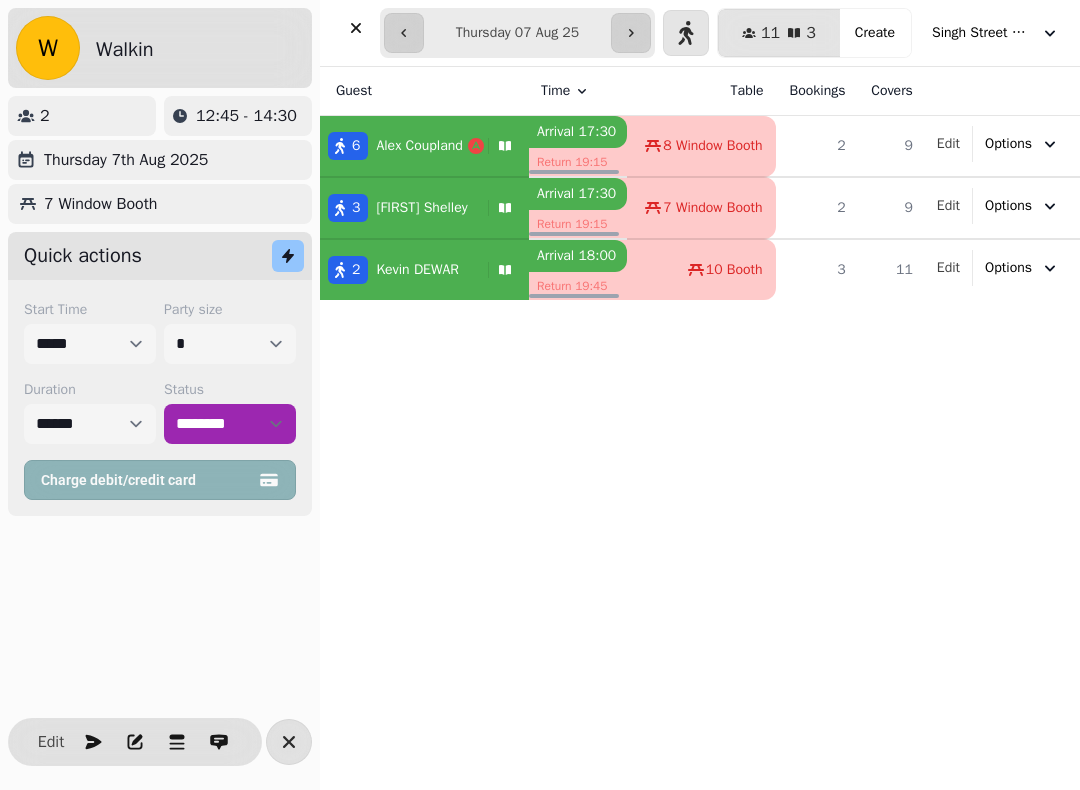 select on "**********" 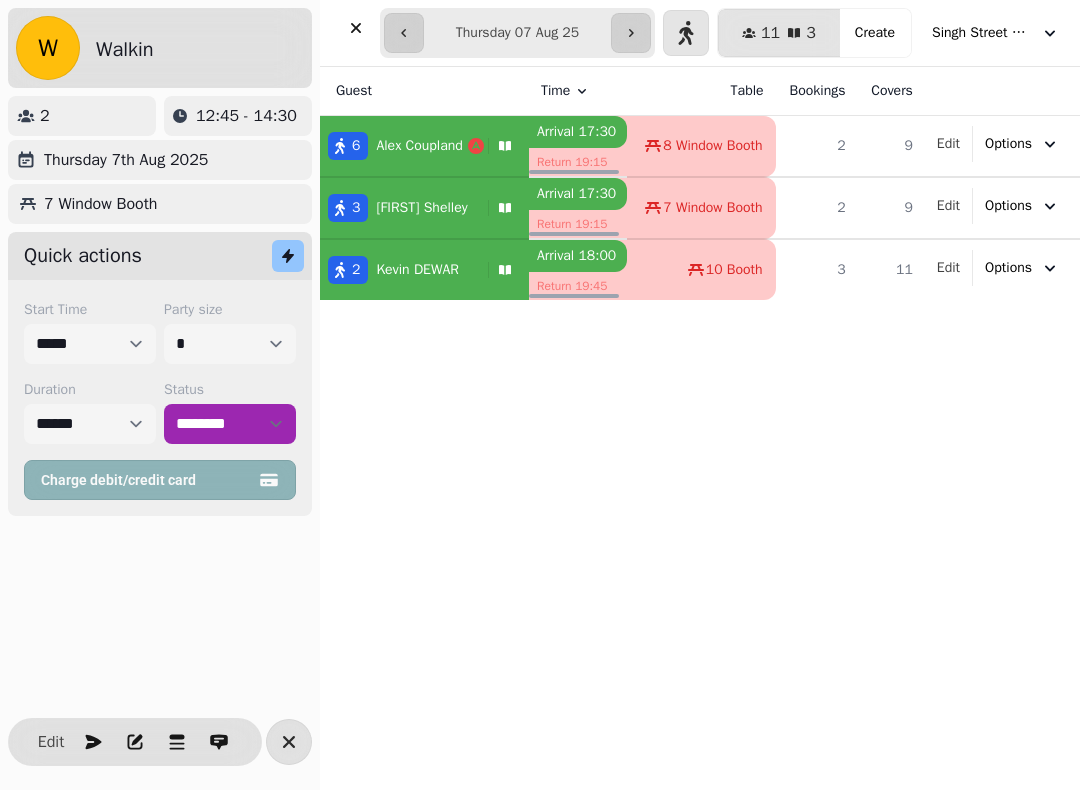 click on "Guest Time Table Bookings Covers 6 [NAME]   [LAST] Arrival   17:30 Return   19:15 8 Window Booth 2 9 Edit Options 3 [NAME]   [LAST] Arrival   17:30 Return   19:15 7 Window Booth 2 9 Edit Options 2 [NAME]   [LAST] Arrival   18:00 Return   19:45 10 Booth 3 11 Edit Options" at bounding box center [700, 428] 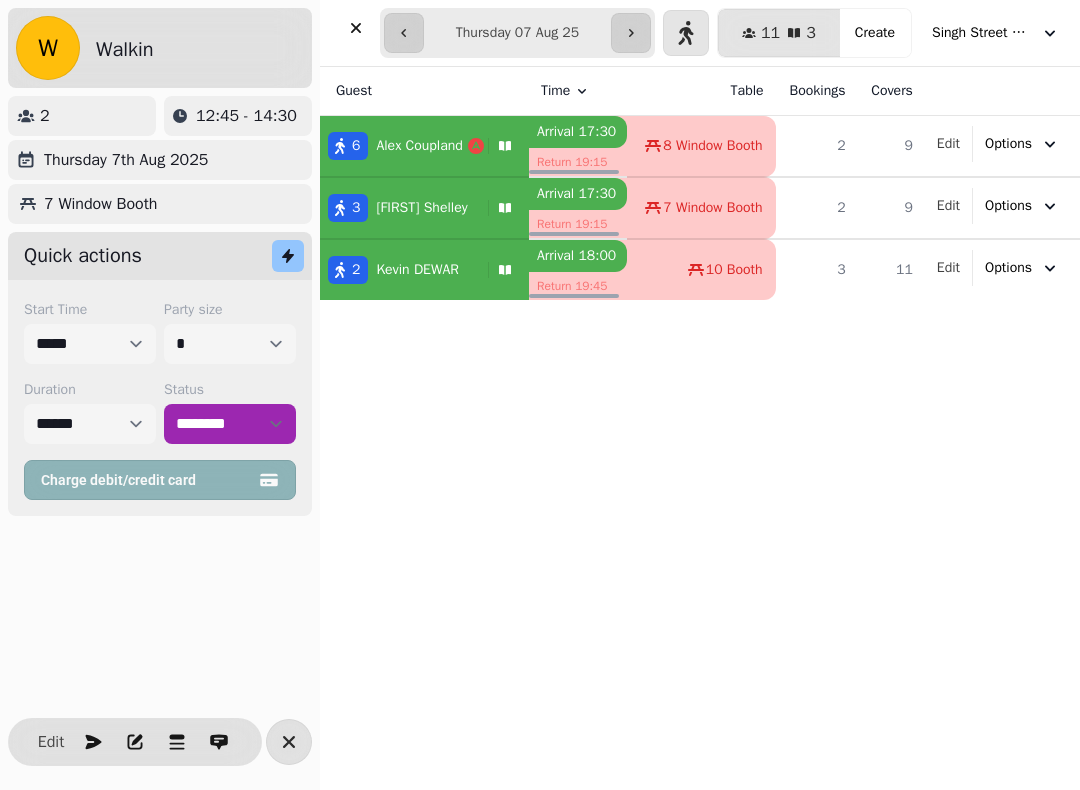 click on "Guest Time Table Bookings Covers 6 [NAME]   [LAST] Arrival   17:30 Return   19:15 8 Window Booth 2 9 Edit Options 3 [NAME]   [LAST] Arrival   17:30 Return   19:15 7 Window Booth 2 9 Edit Options 2 [NAME]   [LAST] Arrival   18:00 Return   19:45 10 Booth 3 11 Edit Options" at bounding box center [700, 428] 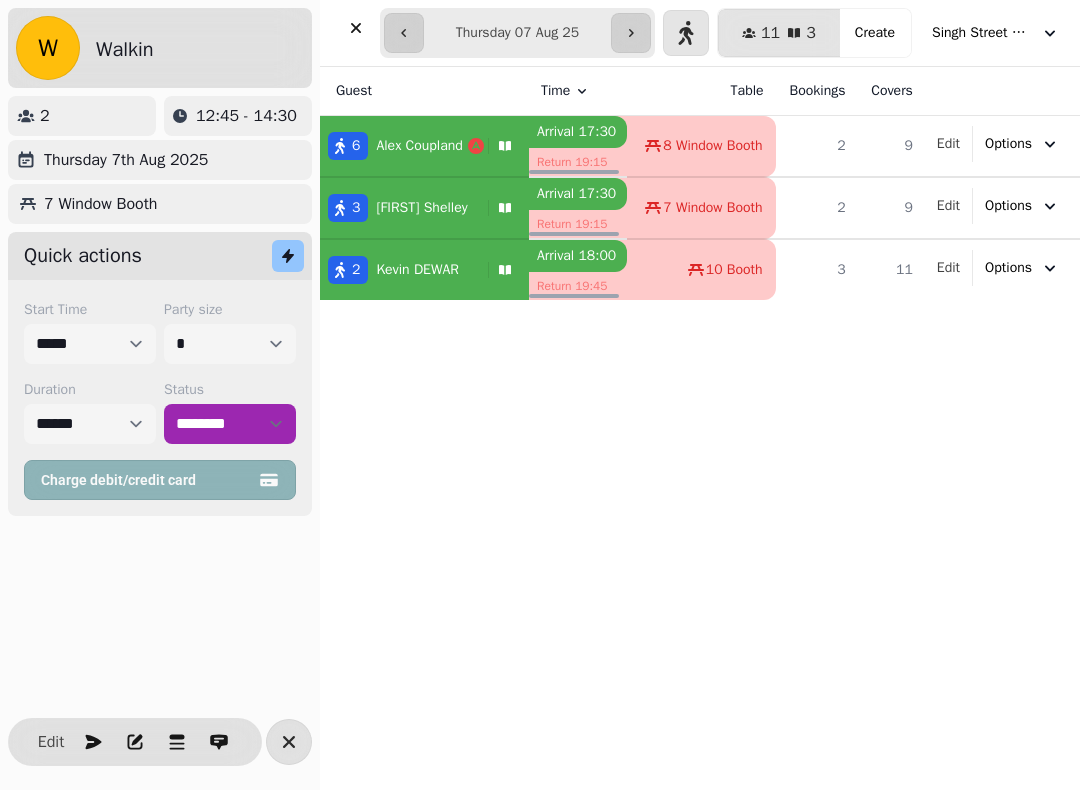 click on "Guest Time Table Bookings Covers 6 [NAME]   [LAST] Arrival   17:30 Return   19:15 8 Window Booth 2 9 Edit Options 3 [NAME]   [LAST] Arrival   17:30 Return   19:15 7 Window Booth 2 9 Edit Options 2 [NAME]   [LAST] Arrival   18:00 Return   19:45 10 Booth 3 11 Edit Options" at bounding box center (700, 428) 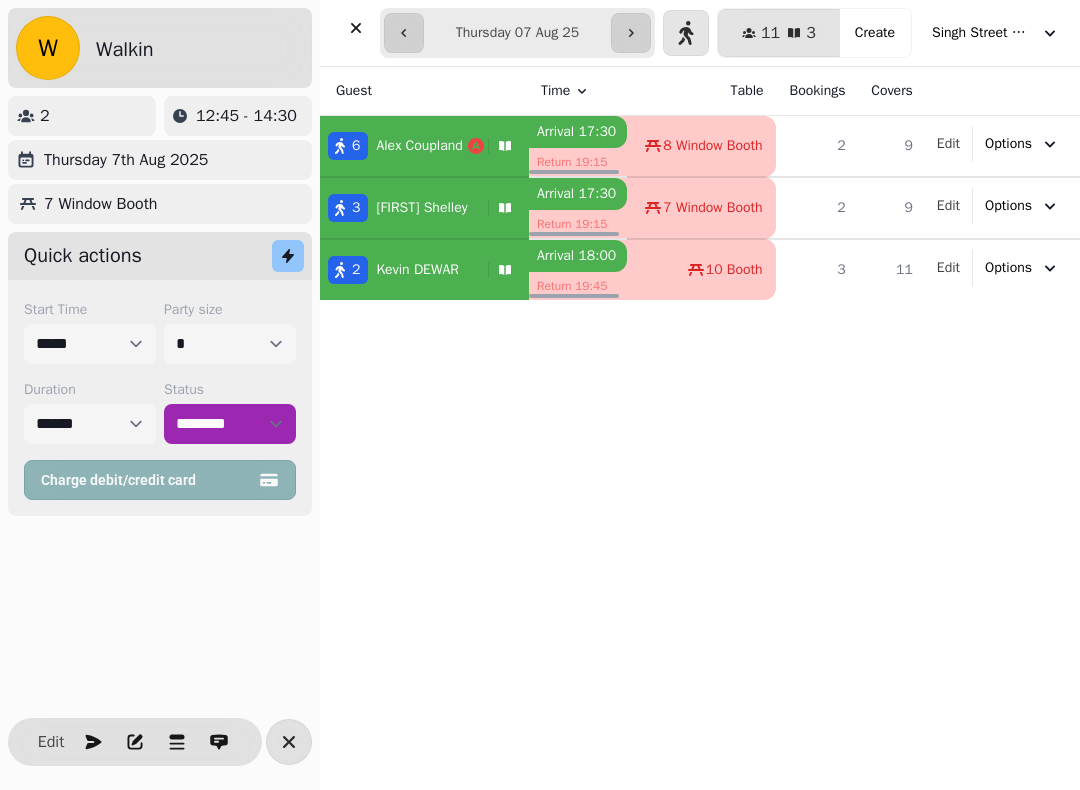 click on "Guest Time Table Bookings Covers 6 [NAME]   [LAST] Arrival   17:30 Return   19:15 8 Window Booth 2 9 Edit Options 3 [NAME]   [LAST] Arrival   17:30 Return   19:15 7 Window Booth 2 9 Edit Options 2 [NAME]   [LAST] Arrival   18:00 Return   19:45 10 Booth 3 11 Edit Options" at bounding box center (700, 428) 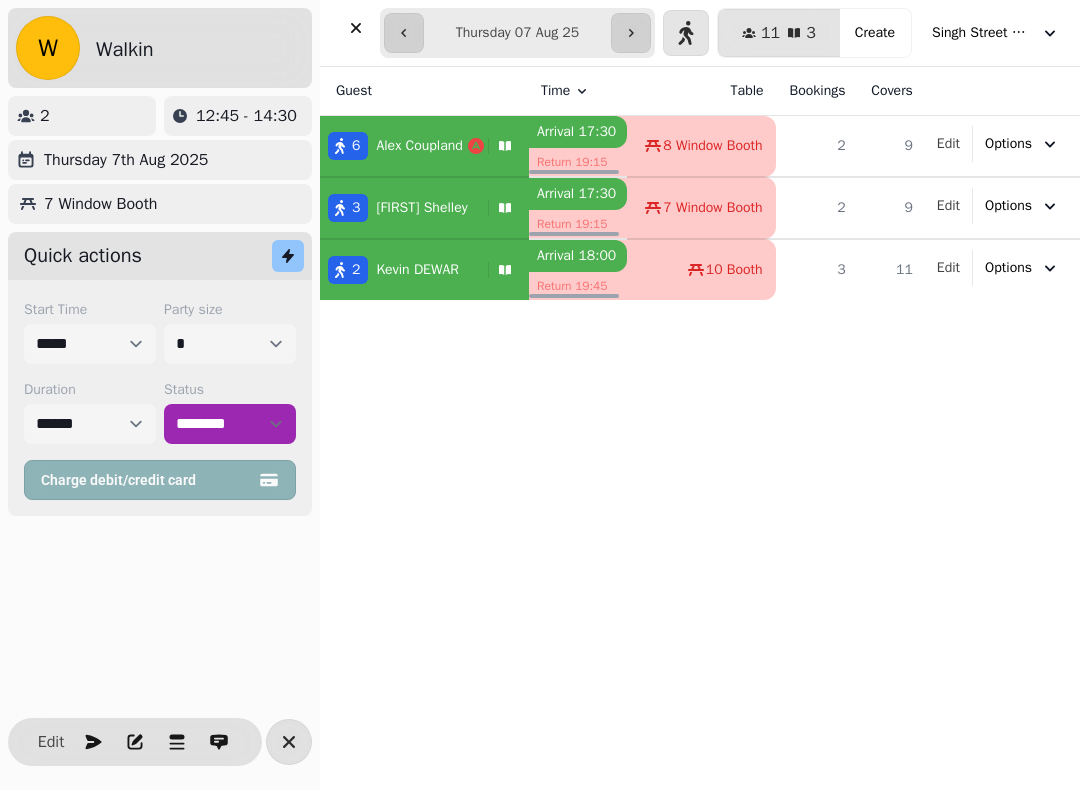 click on "Singh Street Bruntsfield" at bounding box center (982, 33) 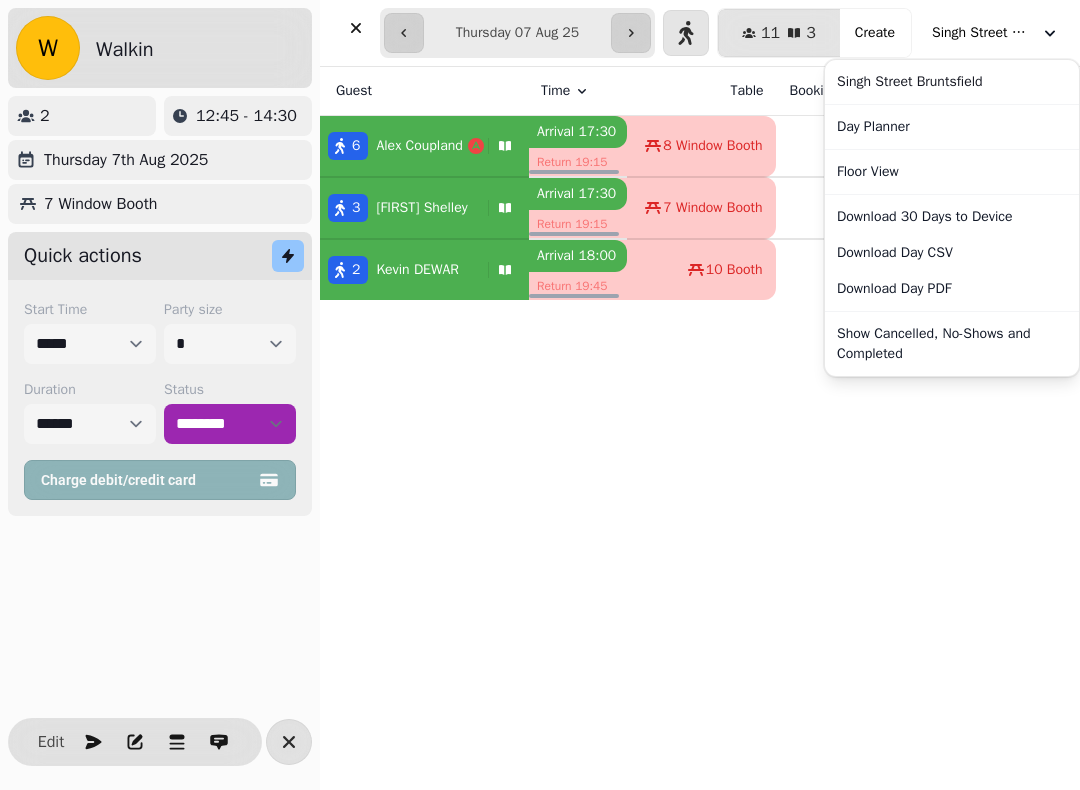click on "Show Cancelled, No-Shows and Completed" at bounding box center (952, 344) 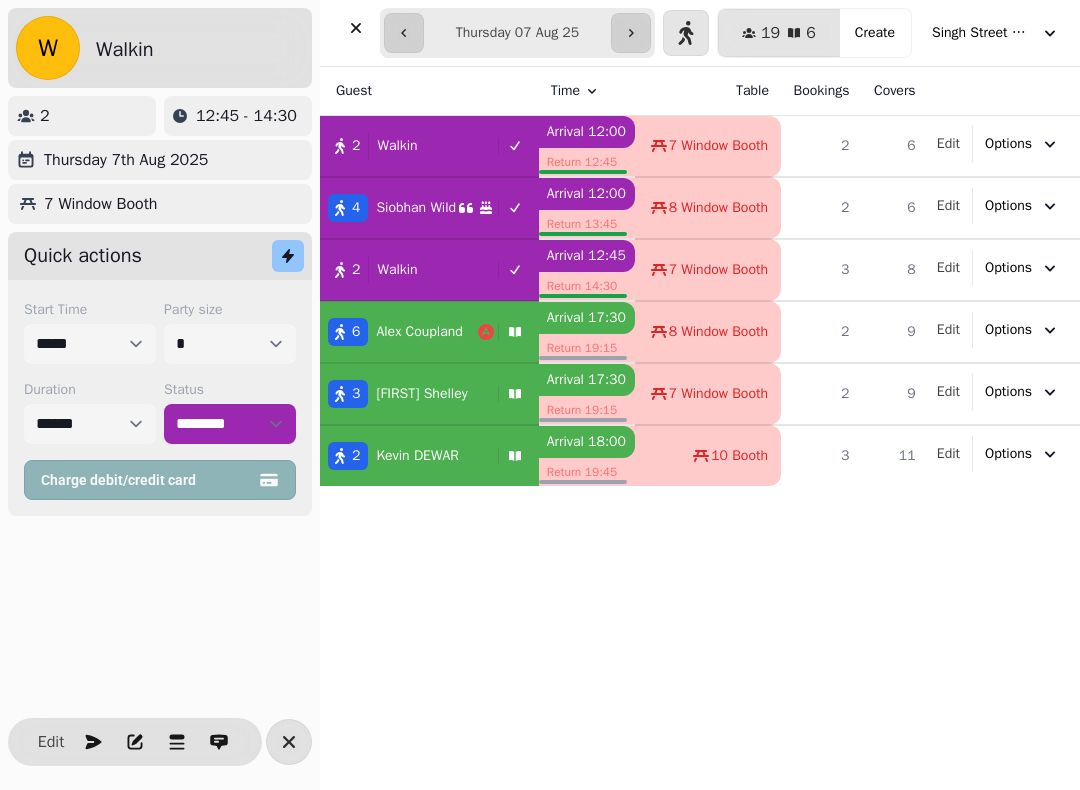 click on "[FIRST]   [LAST]" at bounding box center [419, 332] 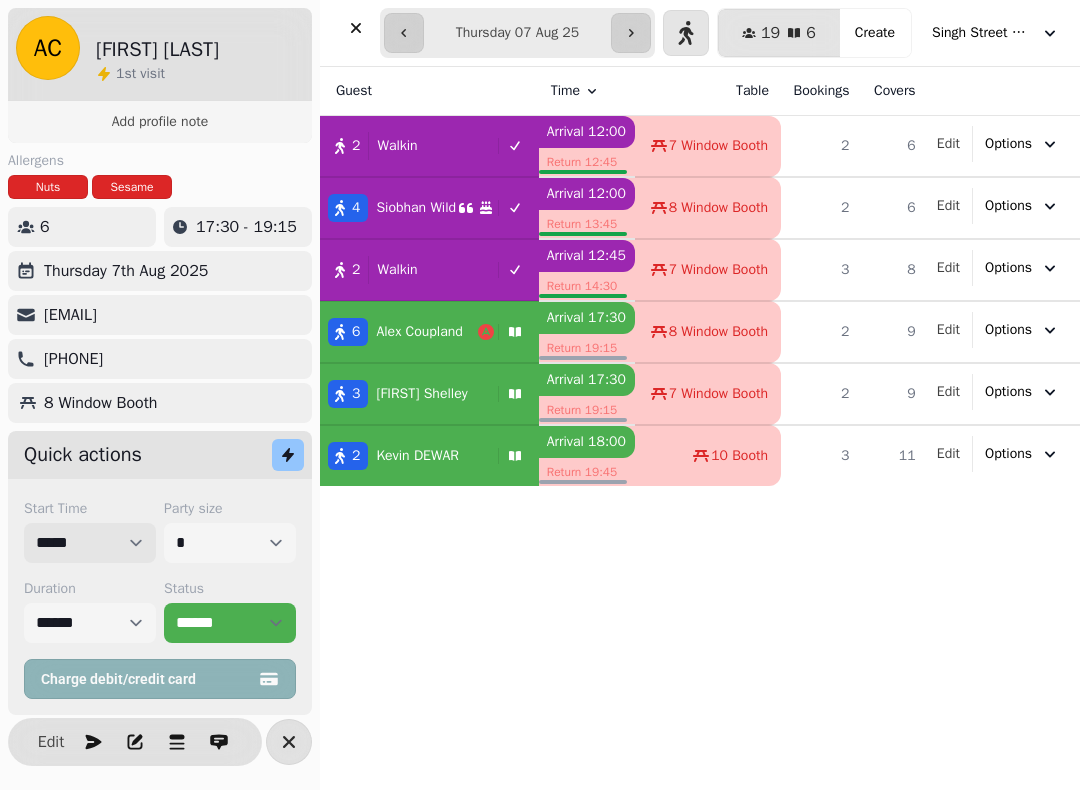 click on "***** ***** ***** ***** ***** ***** ***** ***** ***** ***** ***** ***** ***** ***** ***** ***** ***** ***** ***** ***** ***** ***** ***** ***** ***** ***** ***** ***** ***** ***** ***** ***** ***** ***** ***** ***** ***** ***** ***** ***** ***** ***** ***** ***** ***** ***** ***** ***** ***** ***** ***** ***** ***** ***** ***** ***** ***** ***** ***** ***** ***** ***** ***** ***** ***** ***** ***** ***** ***** ***** ***** ***** ***** ***** ***** ***** ***** ***** ***** ***** ***** ***** ***** ***** ***** ***** ***** ***** ***** ***** ***** ***** ***** ***** ***** *****" at bounding box center (90, 543) 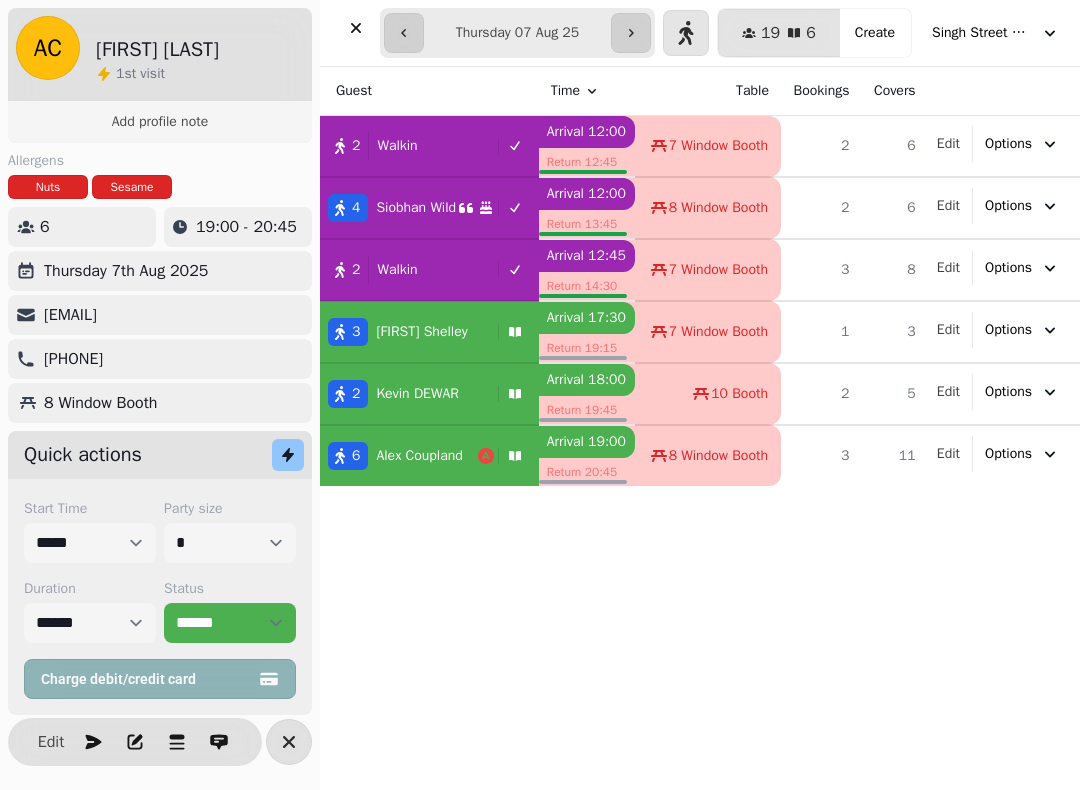 click on "Create" at bounding box center [875, 33] 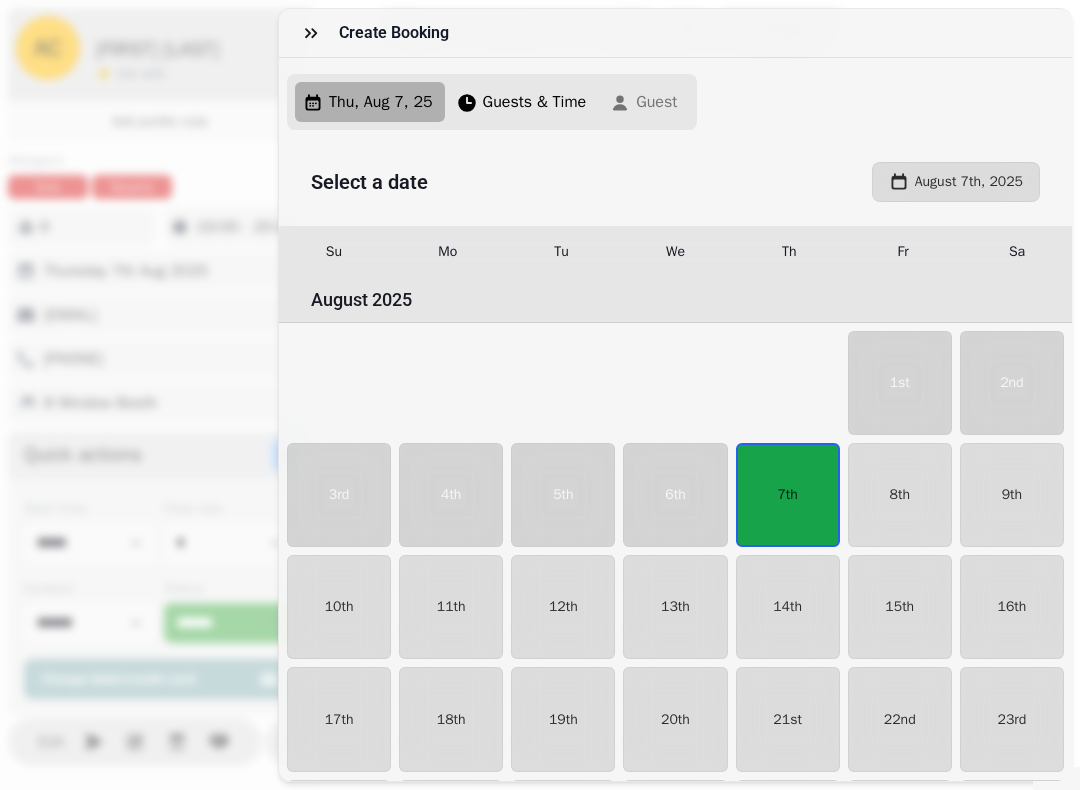 click on "7th" at bounding box center [787, 495] 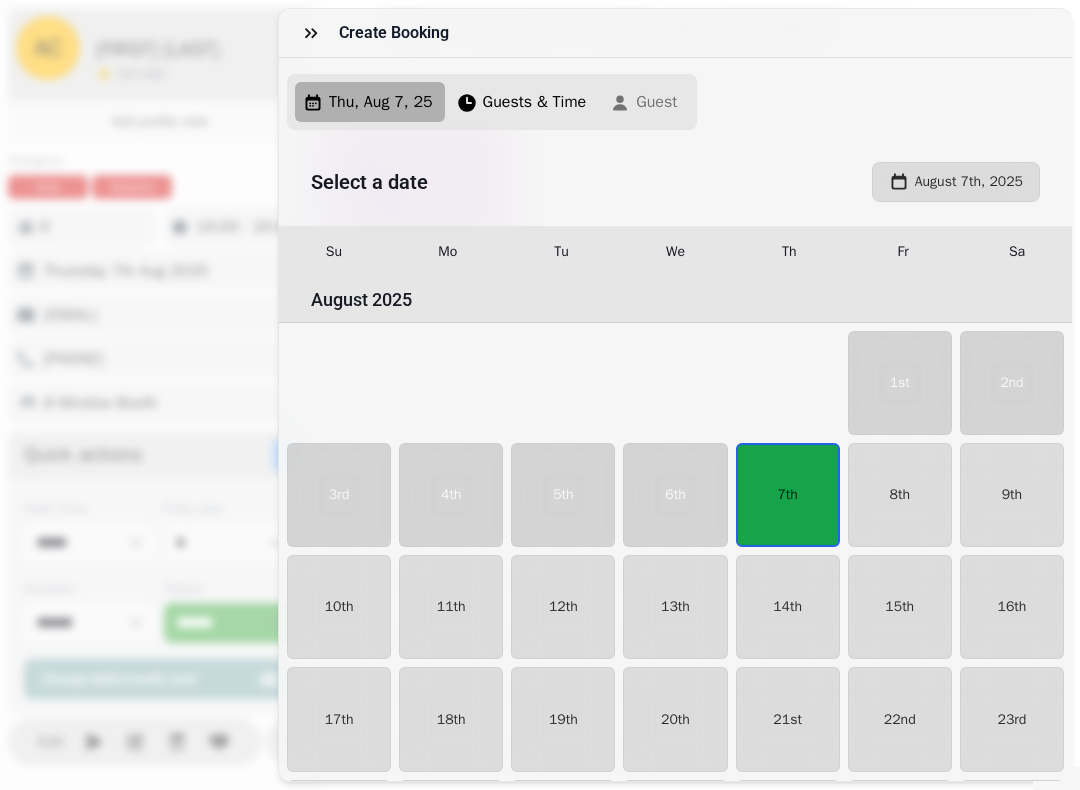 select on "*" 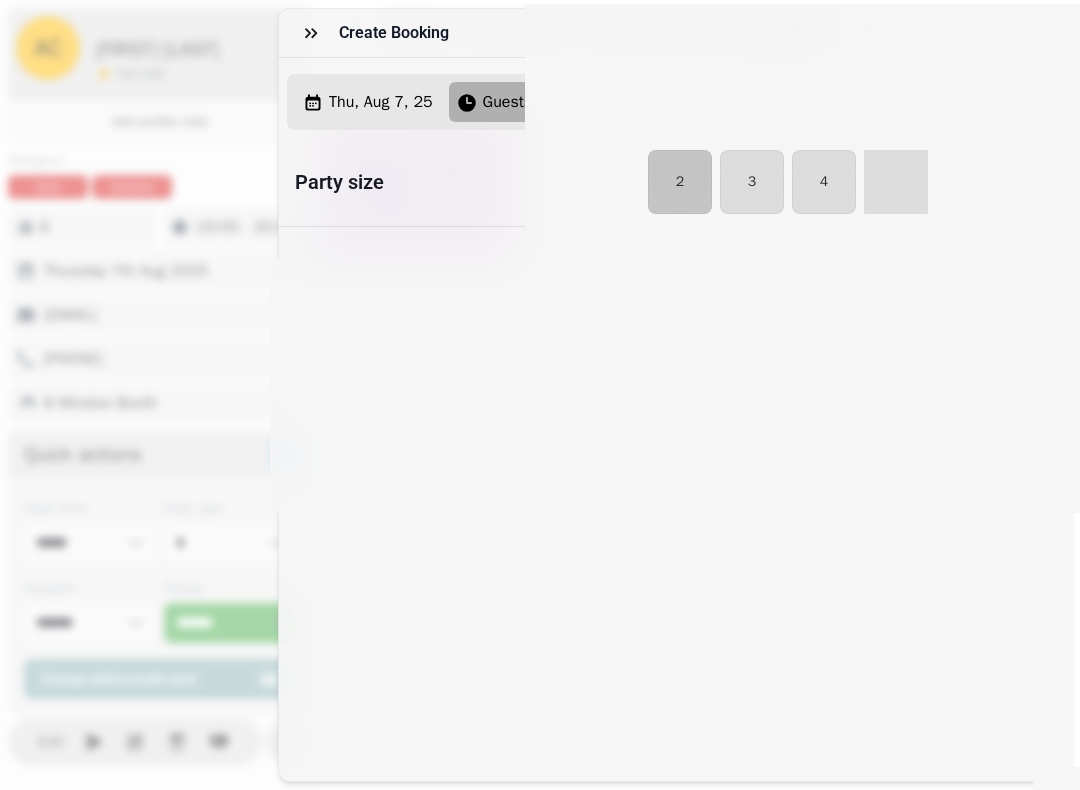 select on "****" 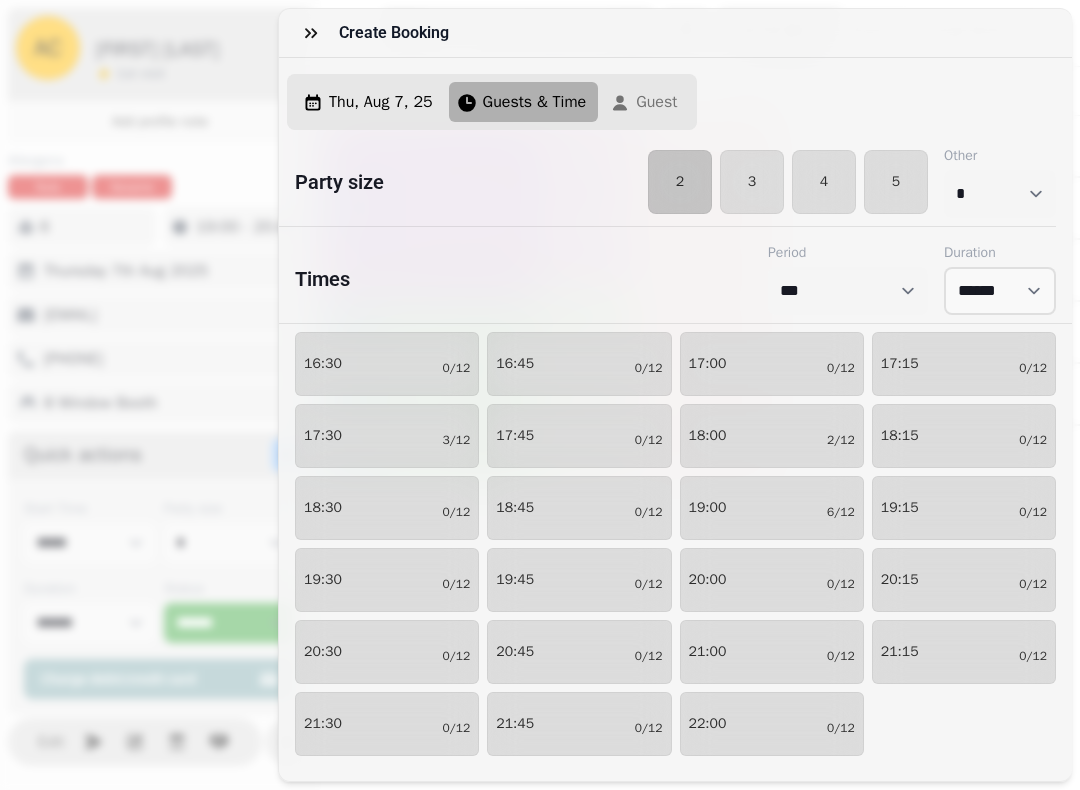 click on "3" at bounding box center [752, 182] 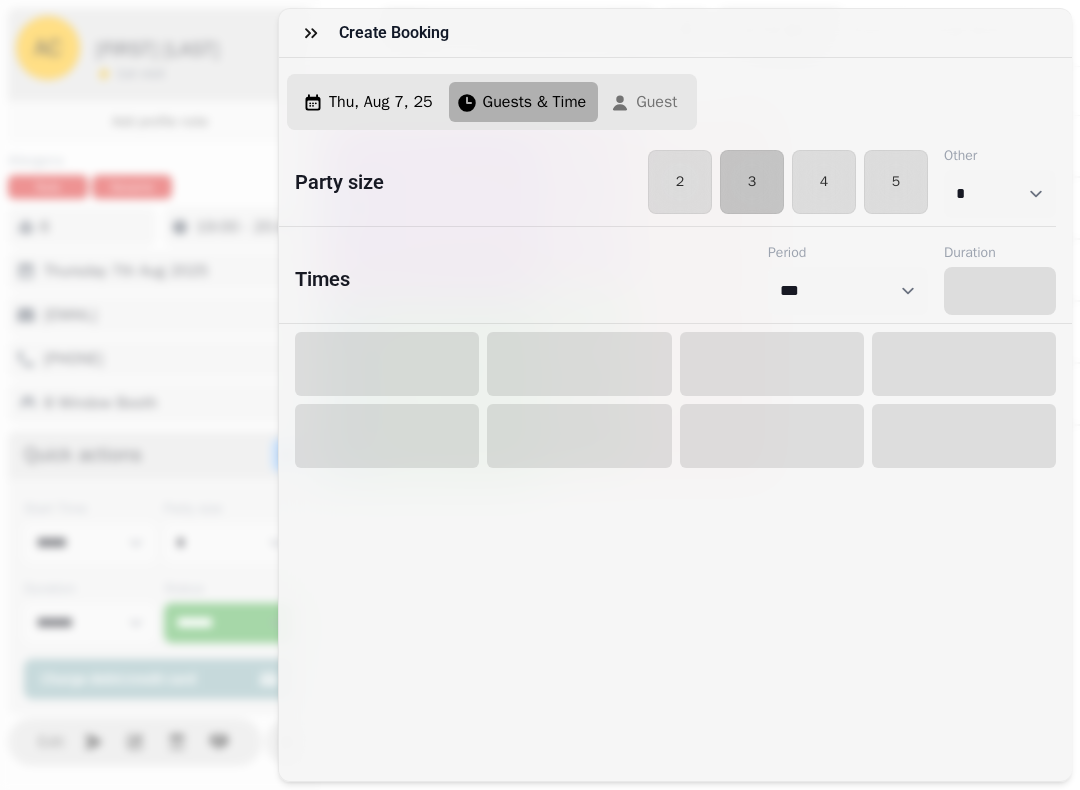 select on "****" 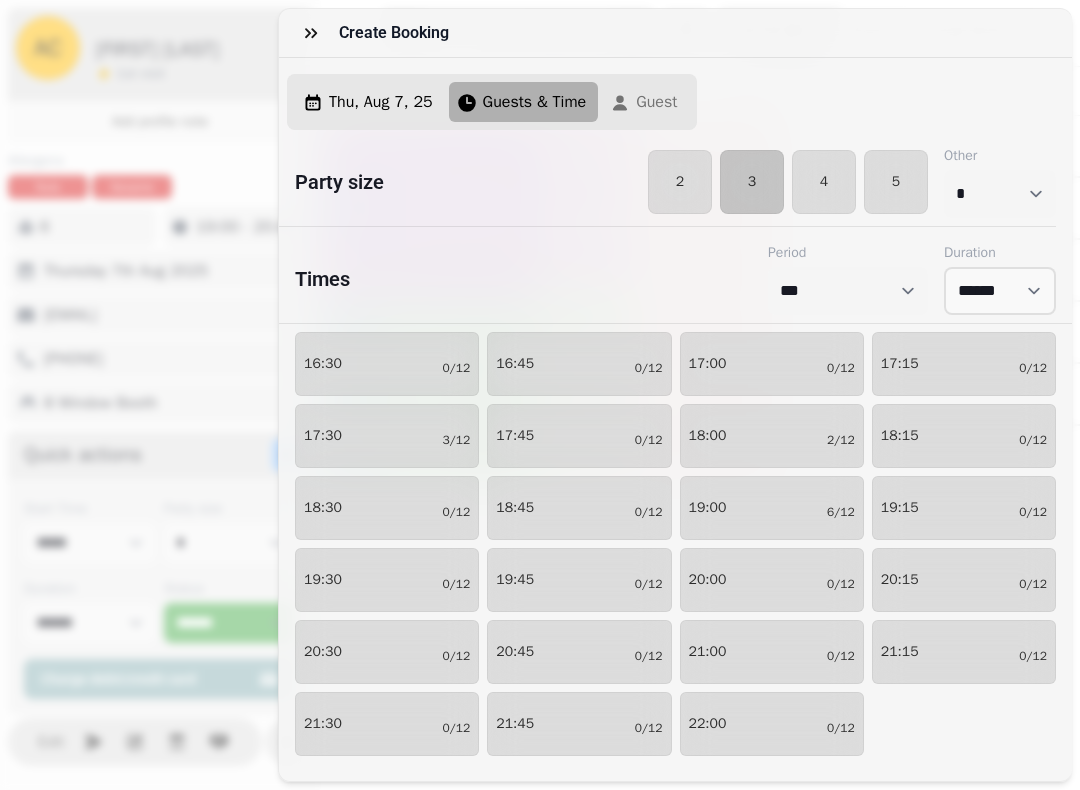 click on "18:00 2/12" at bounding box center (772, 436) 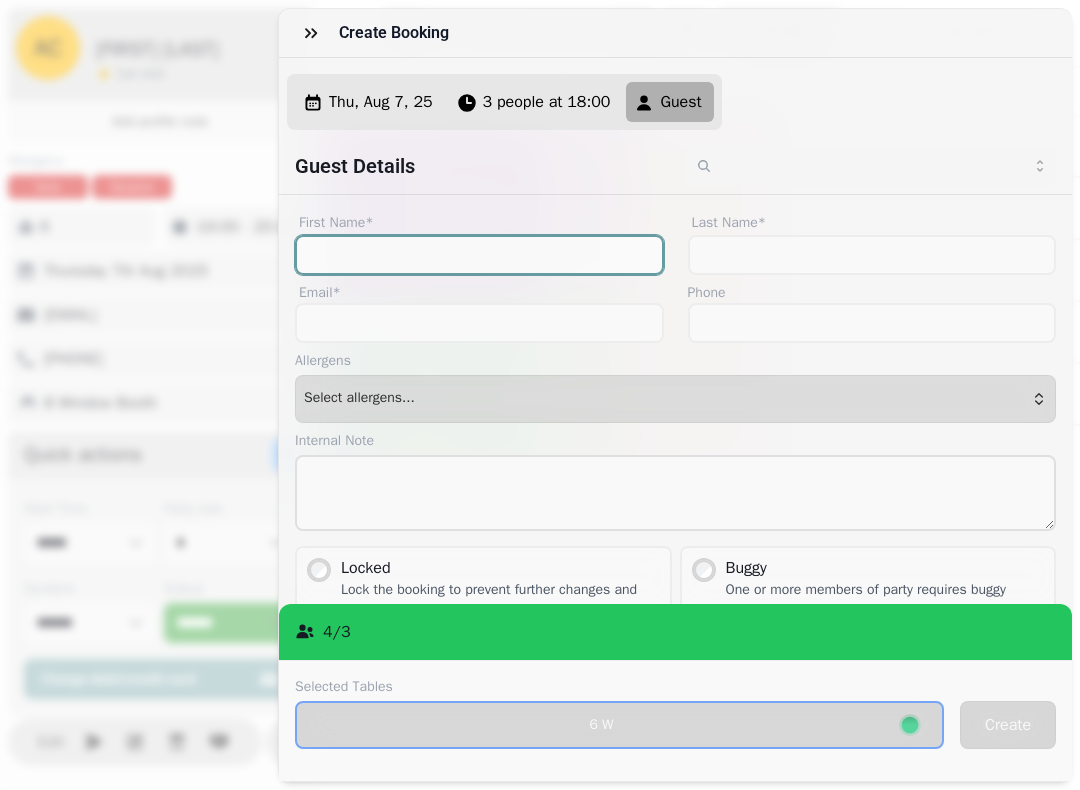 click on "First Name*" at bounding box center [479, 255] 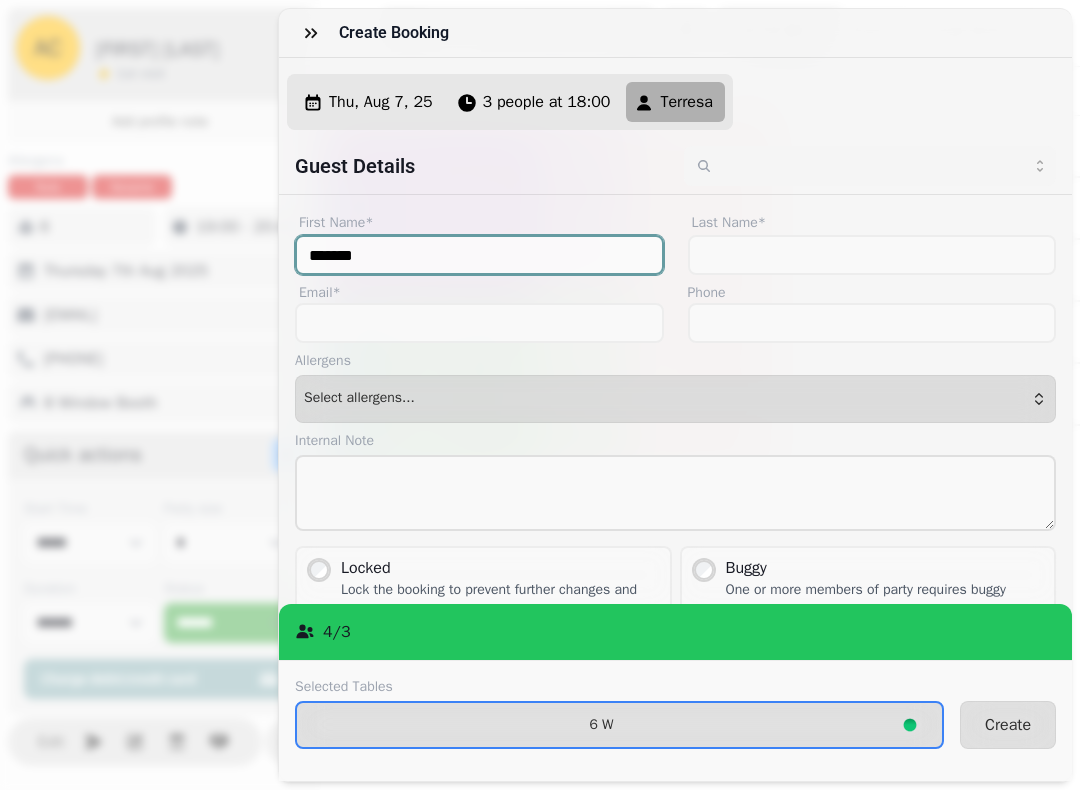 type on "*******" 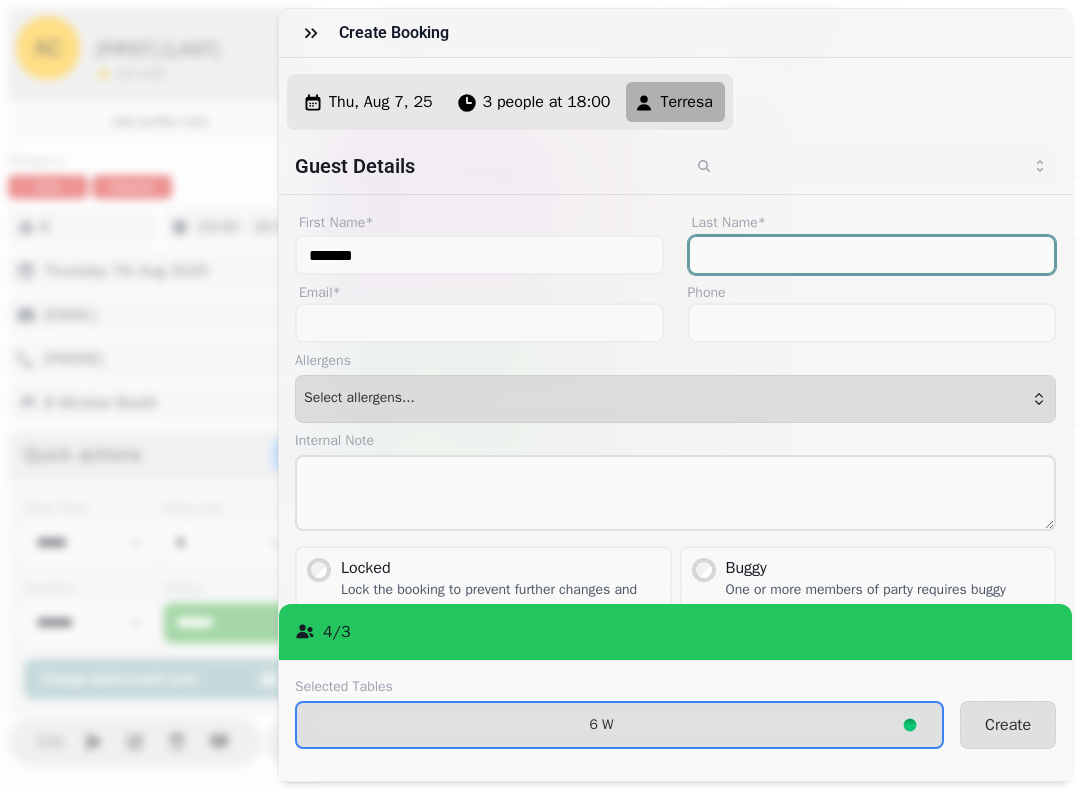 click on "Last Name*" at bounding box center (872, 255) 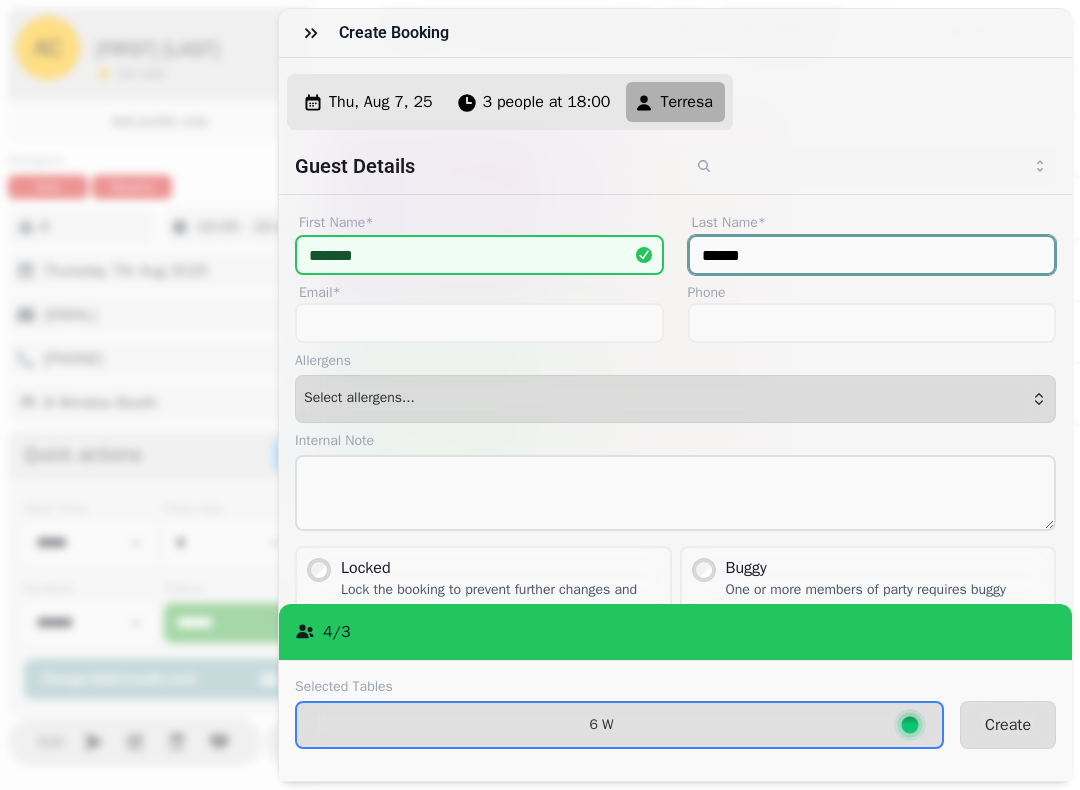 type on "******" 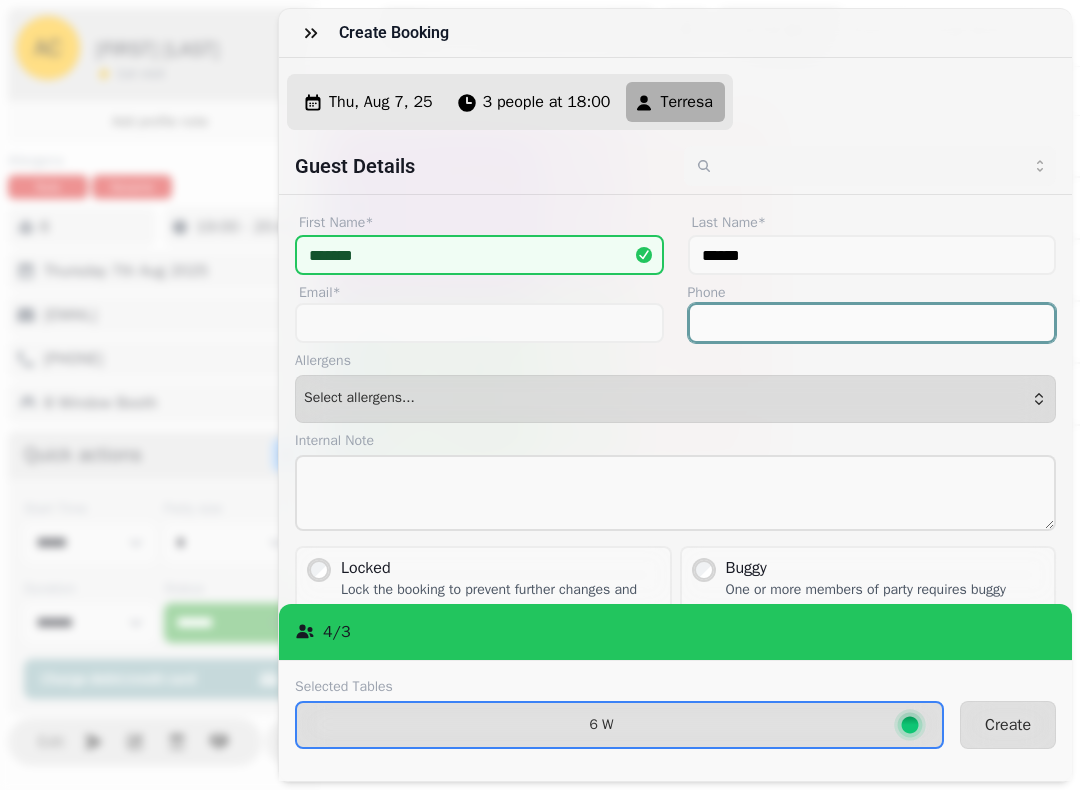 click on "Phone" at bounding box center [872, 323] 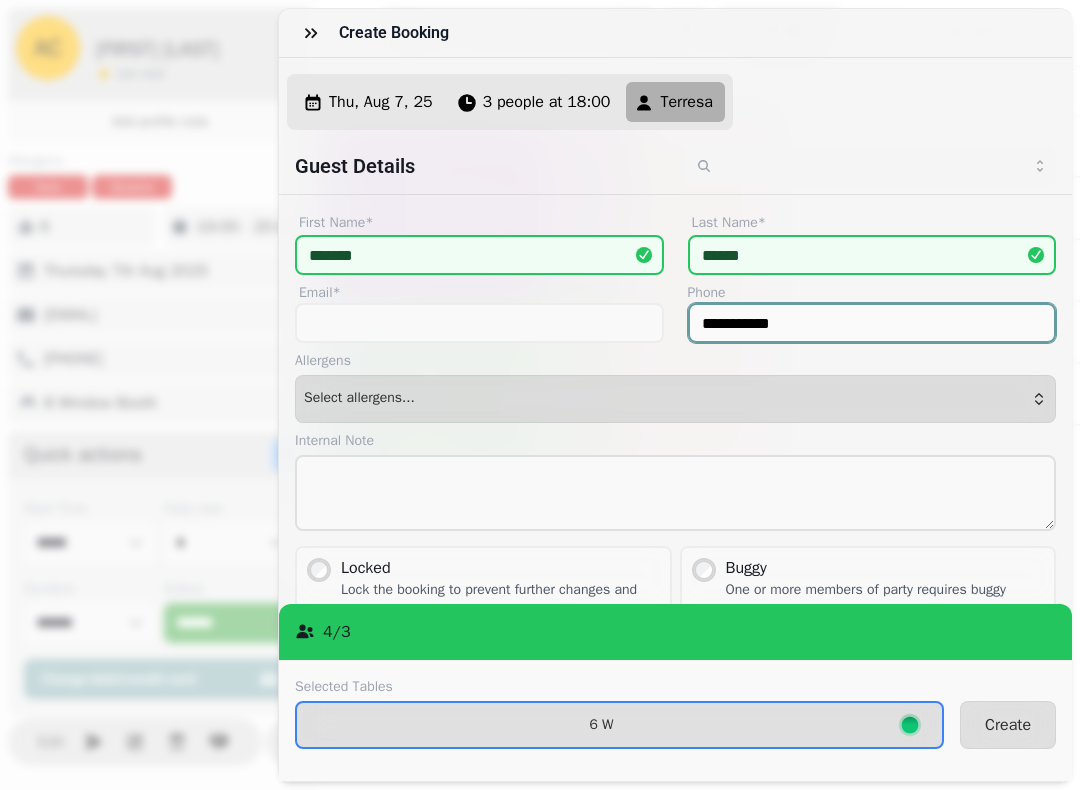 type on "**********" 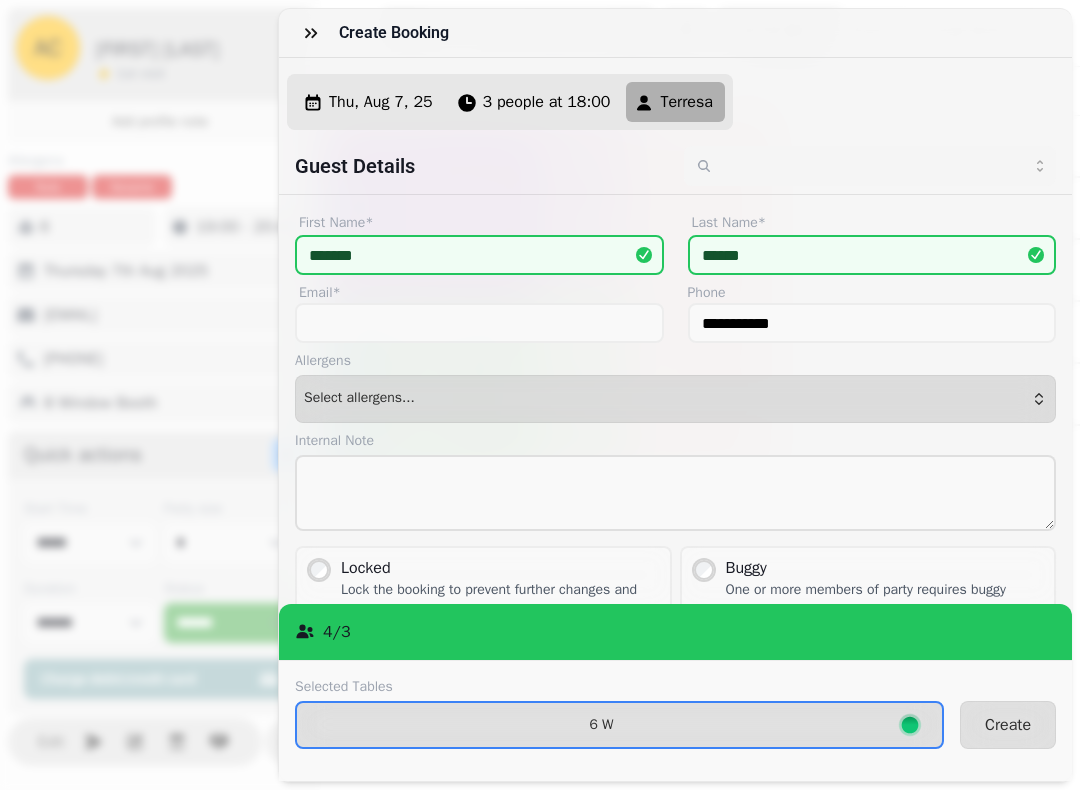 click on "Create" at bounding box center [1008, 725] 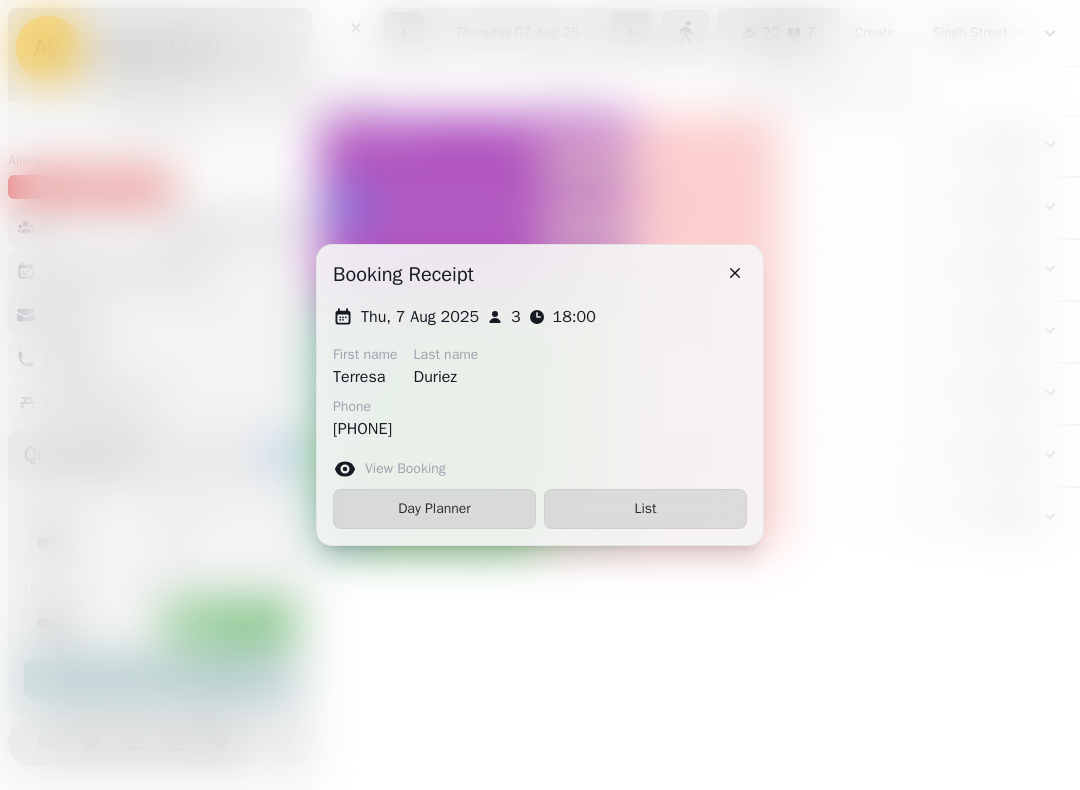 click 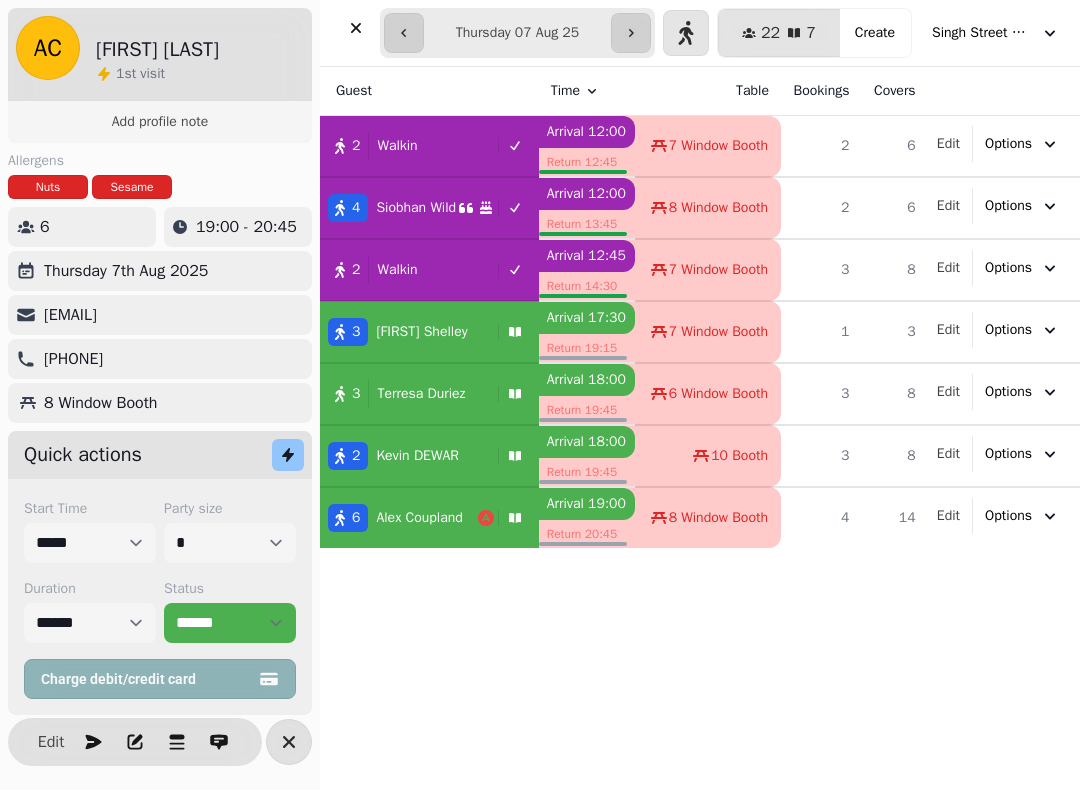 click 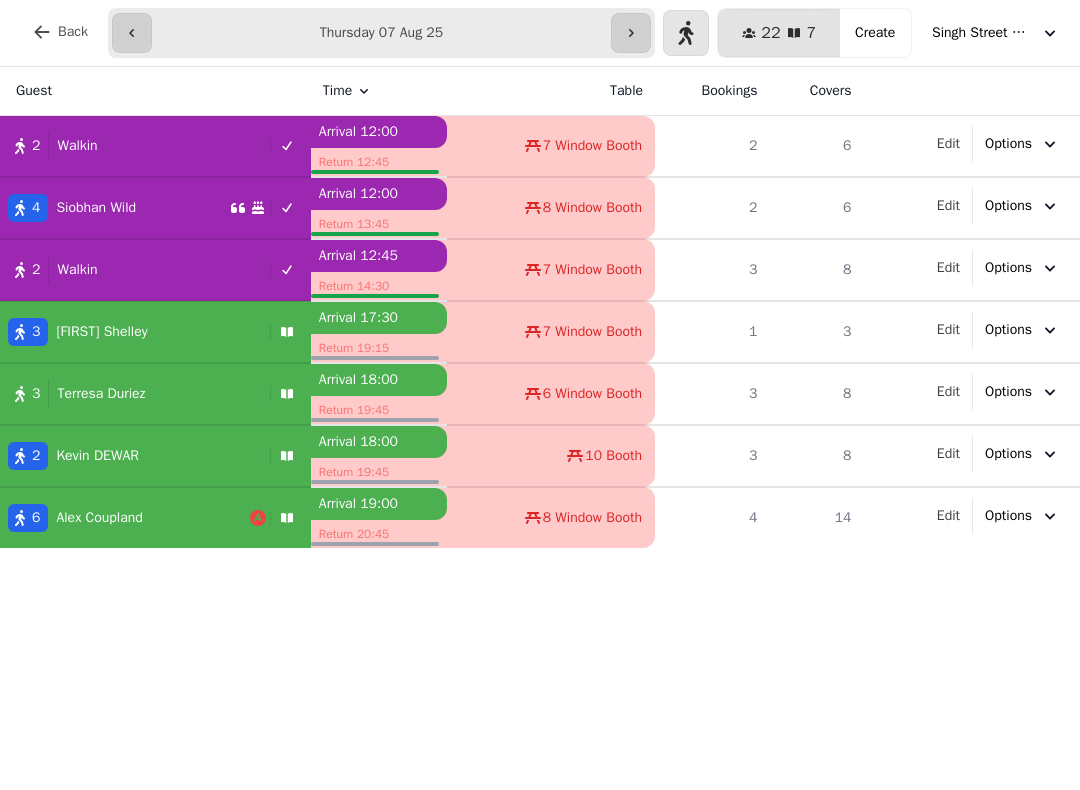 click on "Singh Street Bruntsfield" at bounding box center [982, 33] 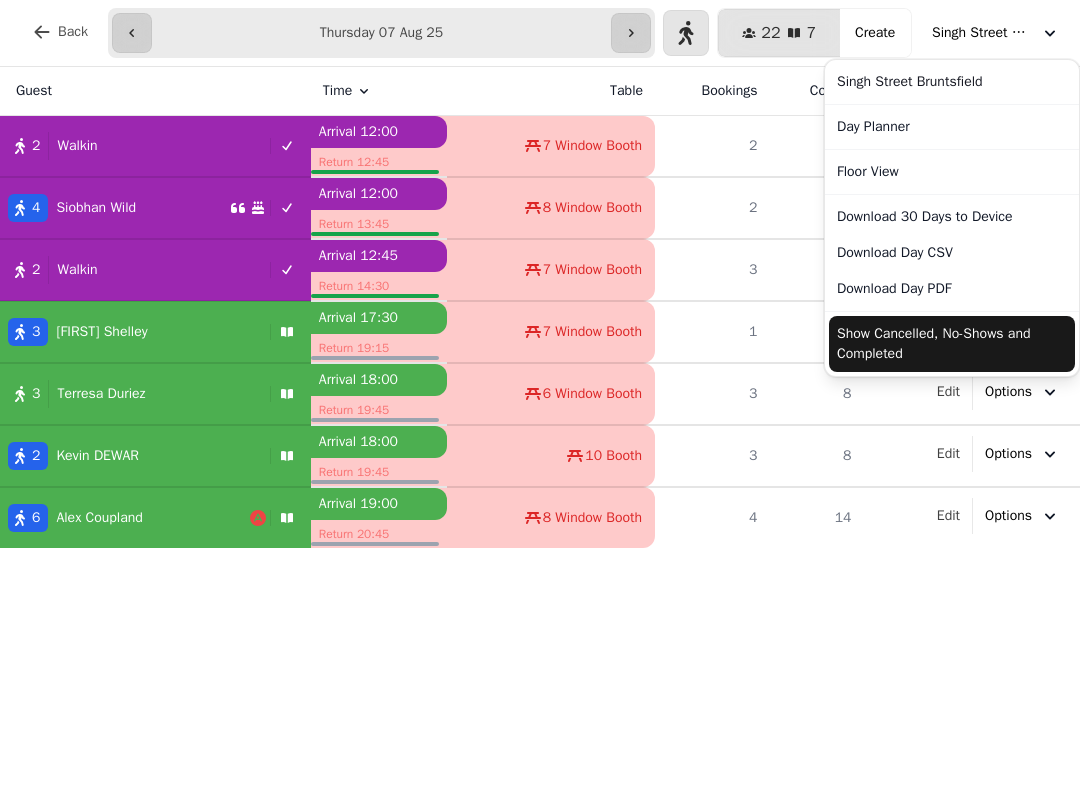 click on "Show Cancelled, No-Shows and Completed" at bounding box center [952, 344] 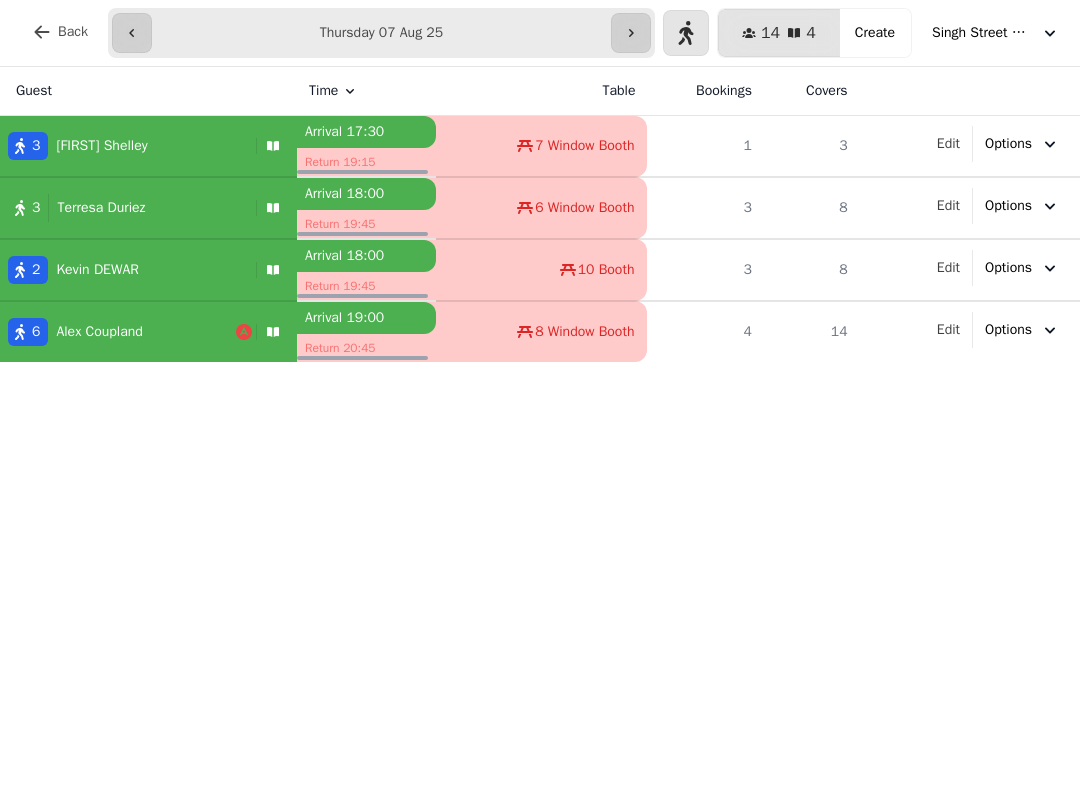 click on "6 [FIRST]   [LAST]" at bounding box center (148, 332) 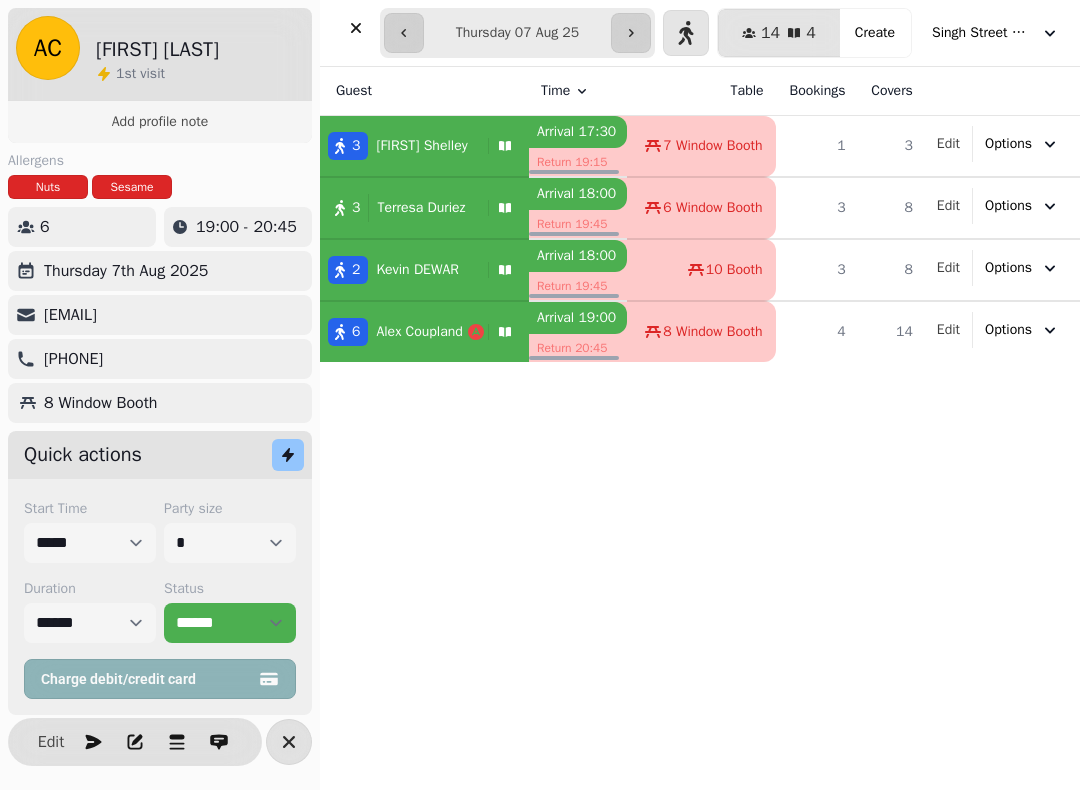 click 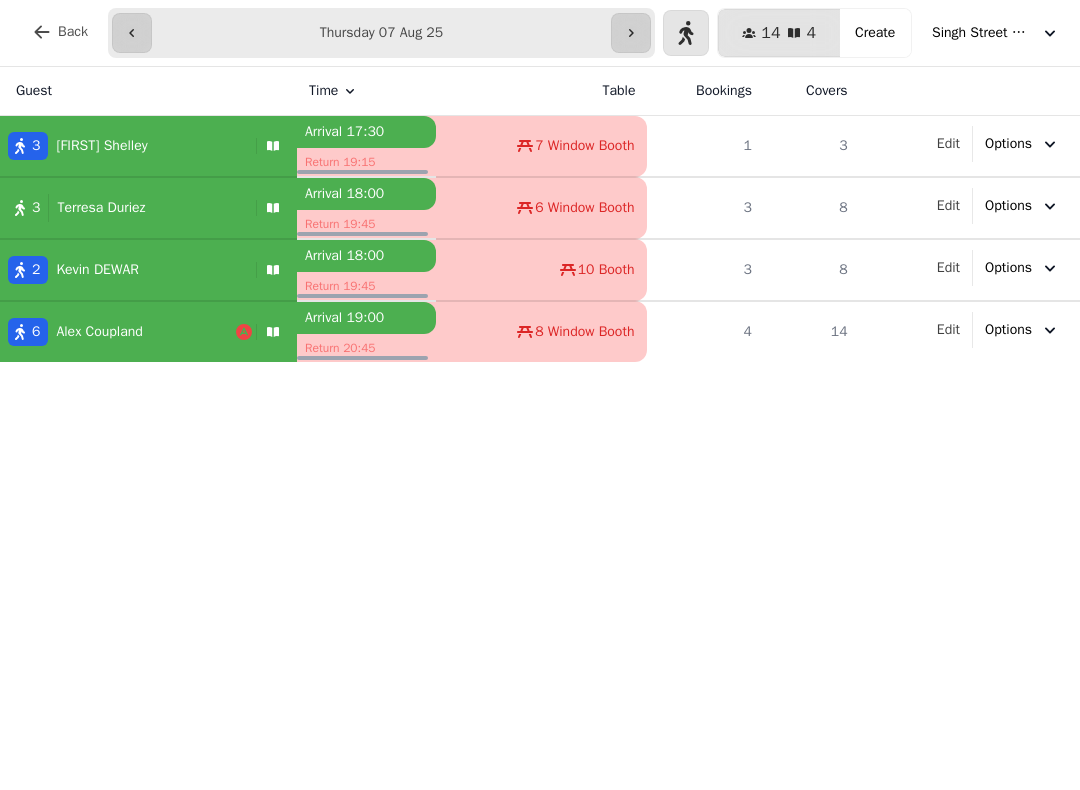 click 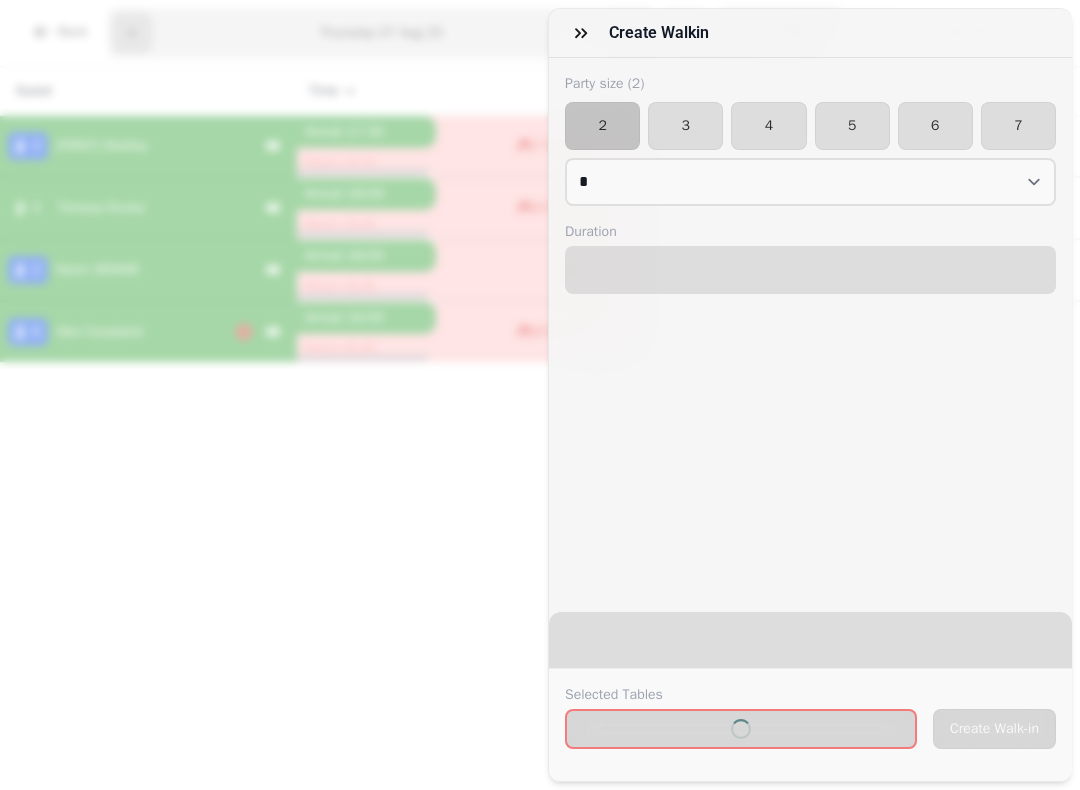 select on "****" 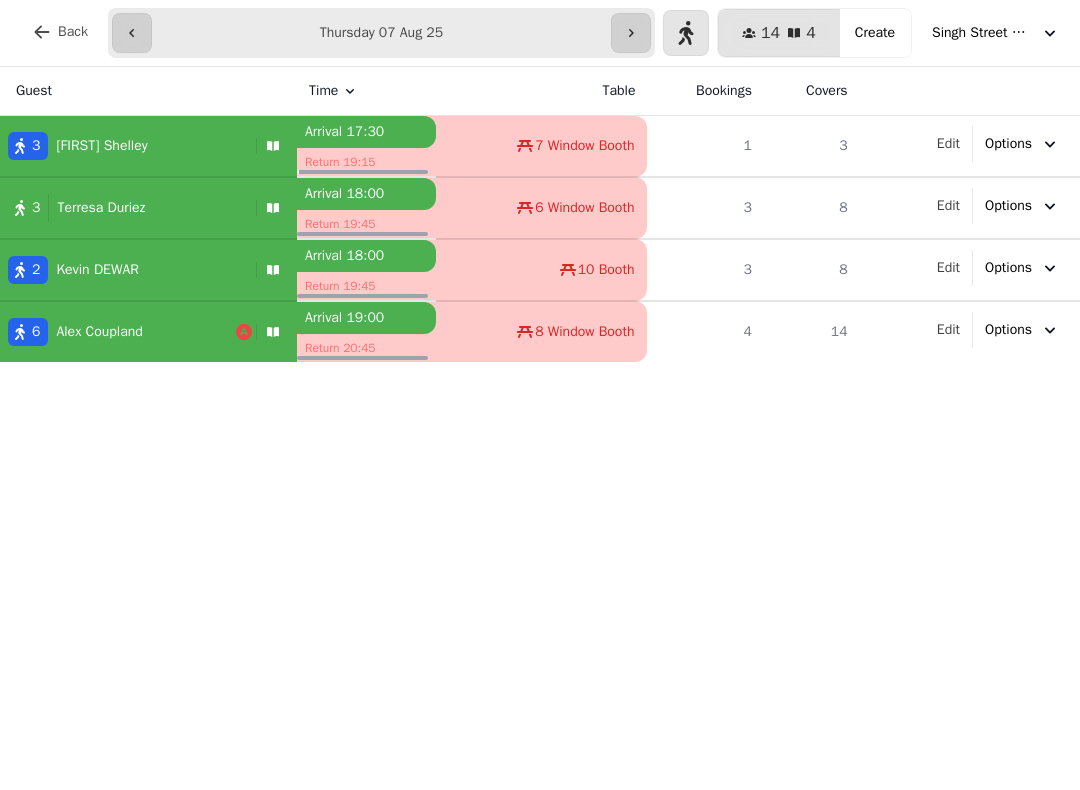 click on "3 [FIRST]   [LAST]" at bounding box center (124, 146) 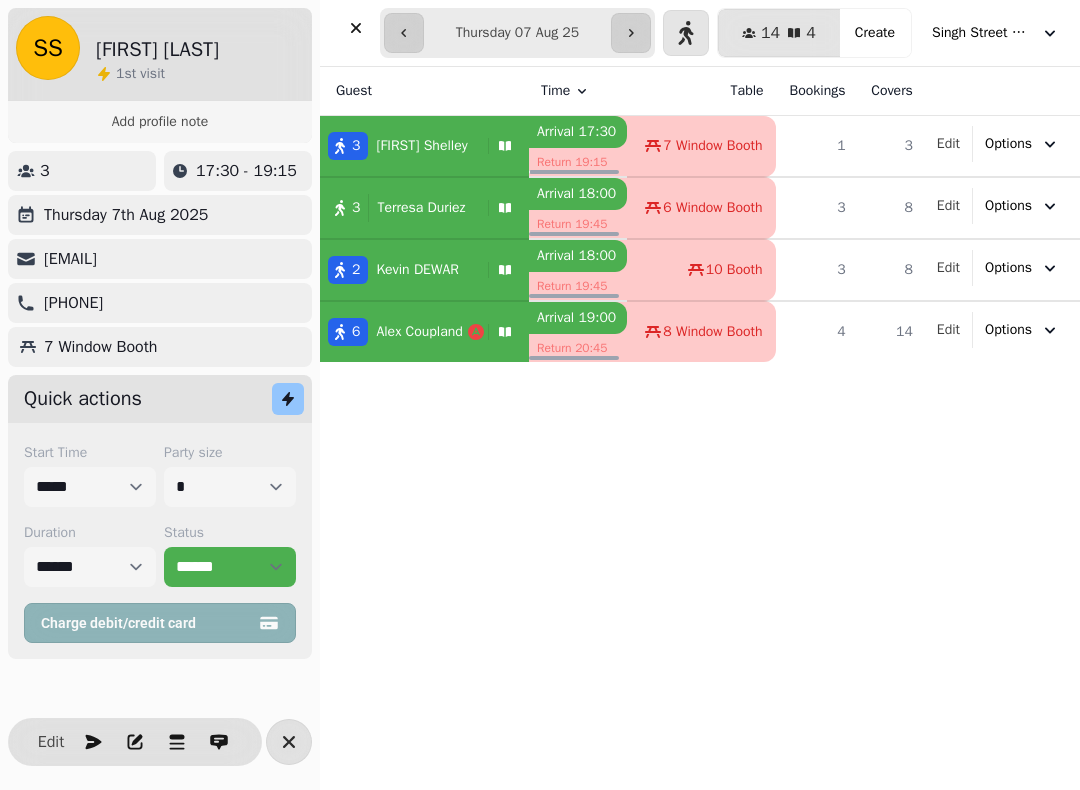 select on "**********" 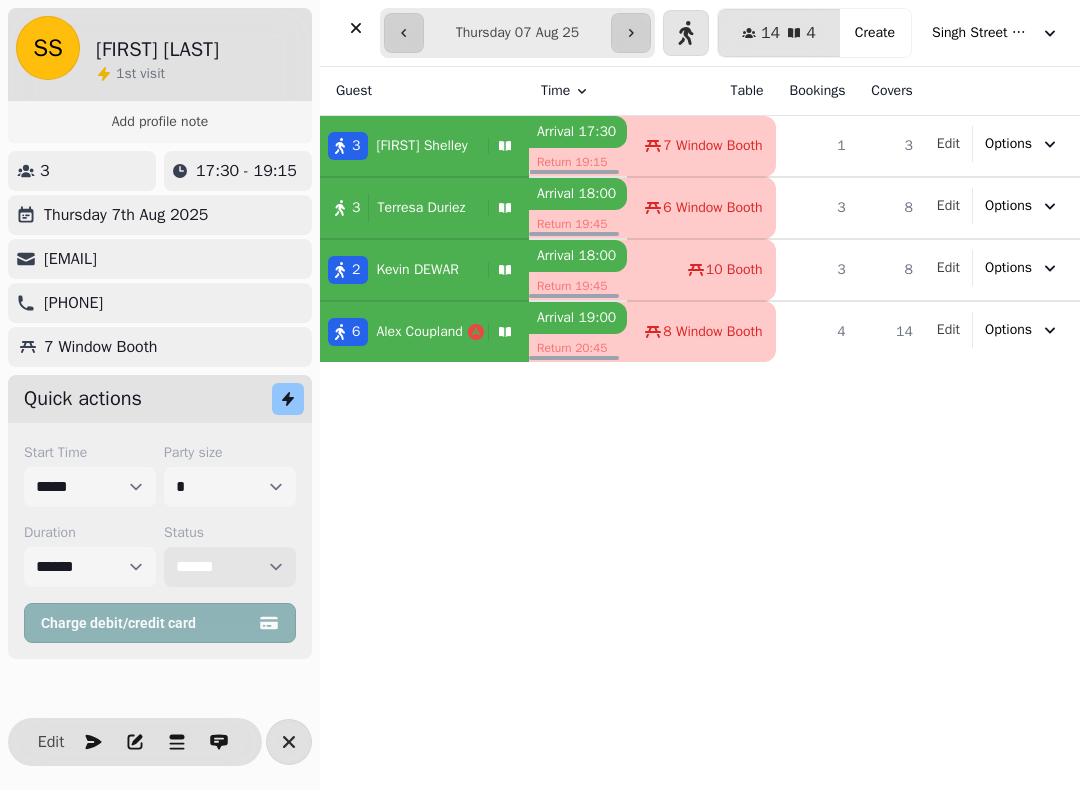 click on "**********" at bounding box center [230, 567] 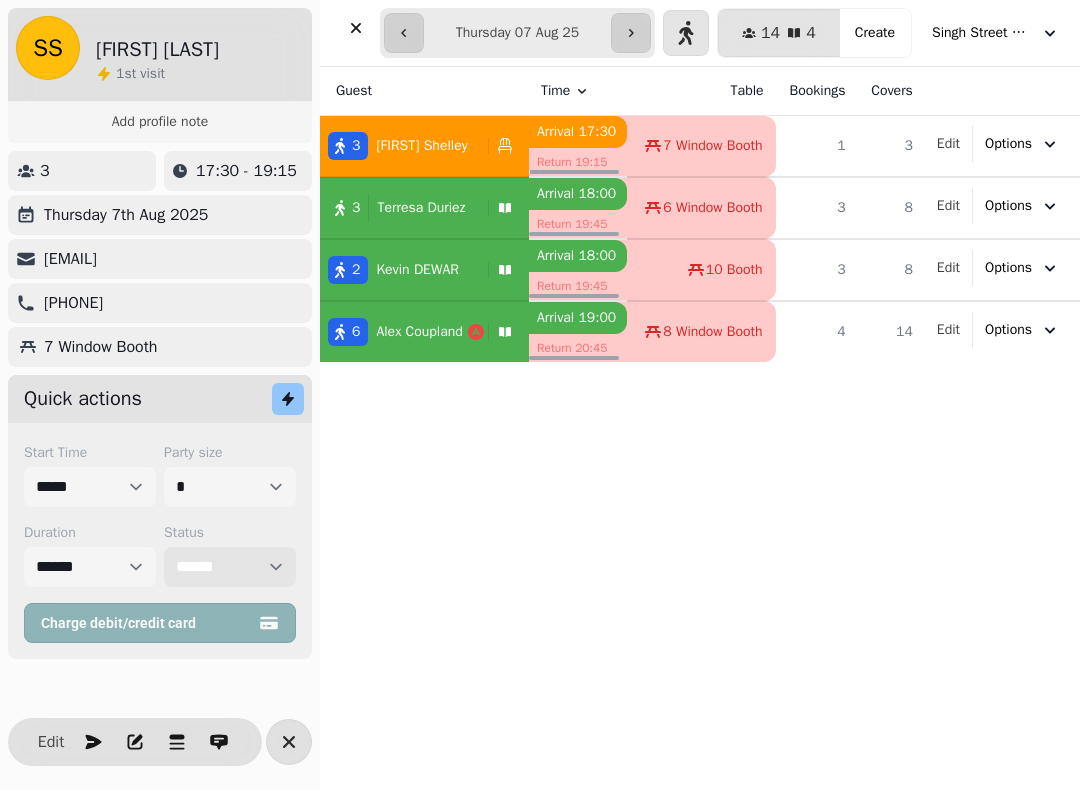 select on "******" 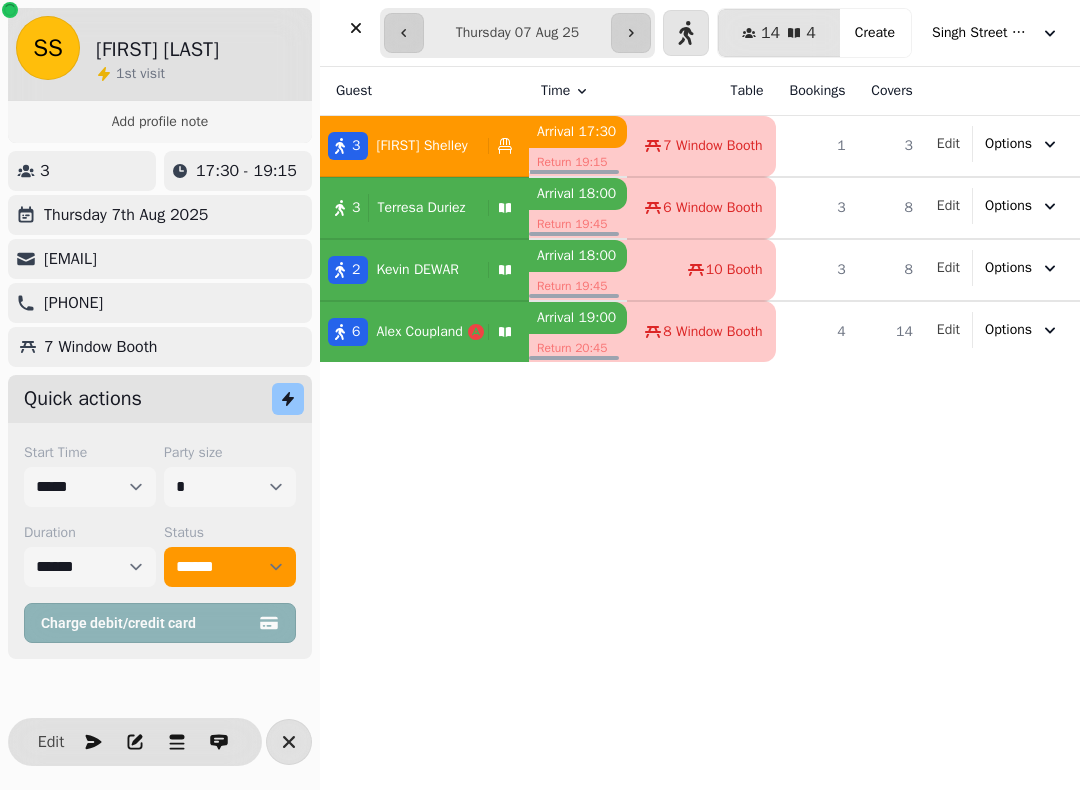 click at bounding box center (356, 28) 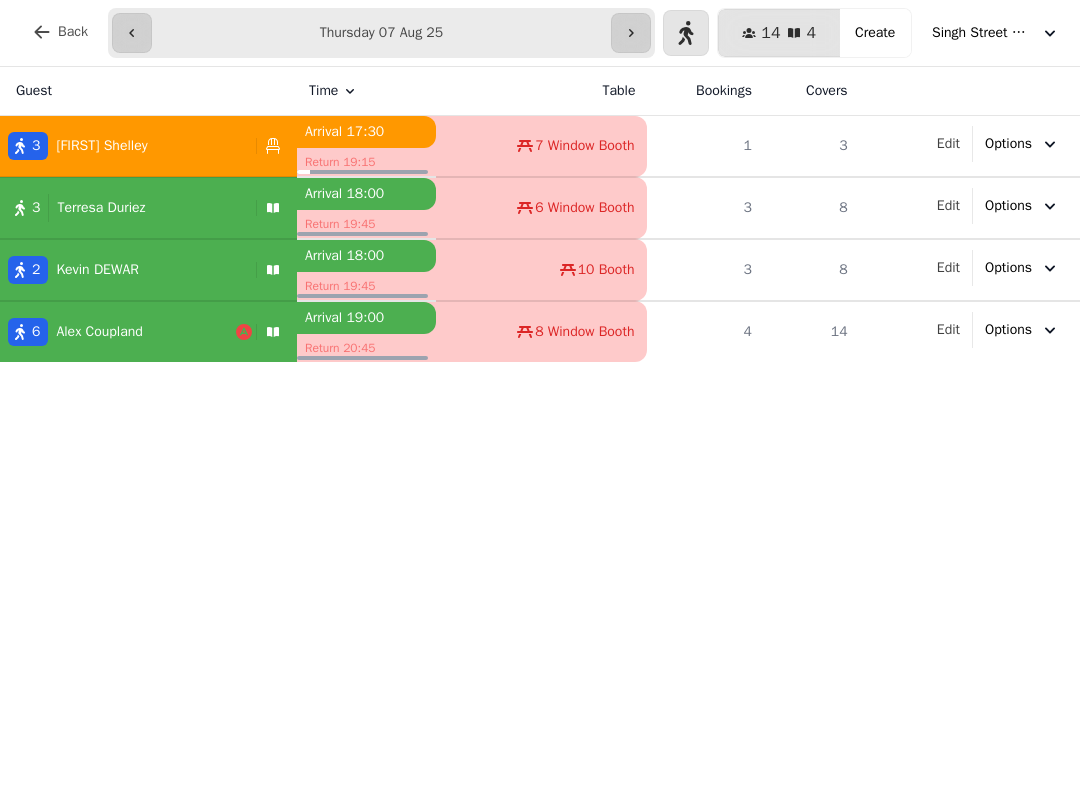 click at bounding box center [686, 33] 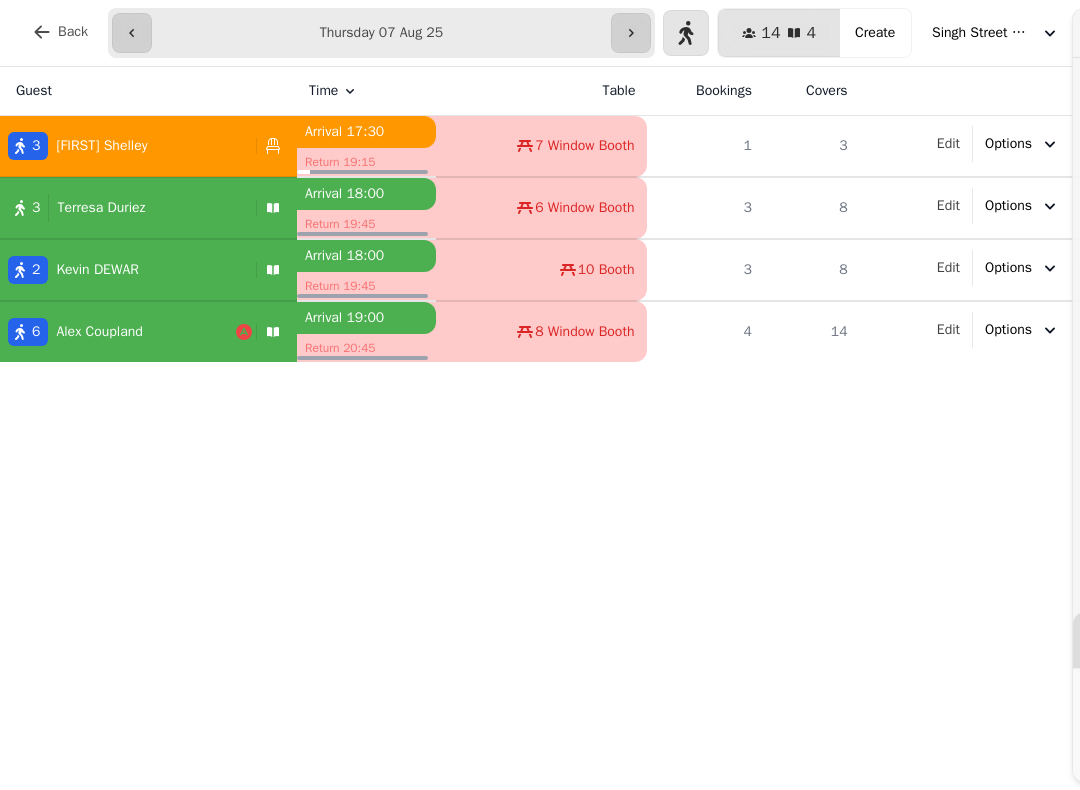select on "****" 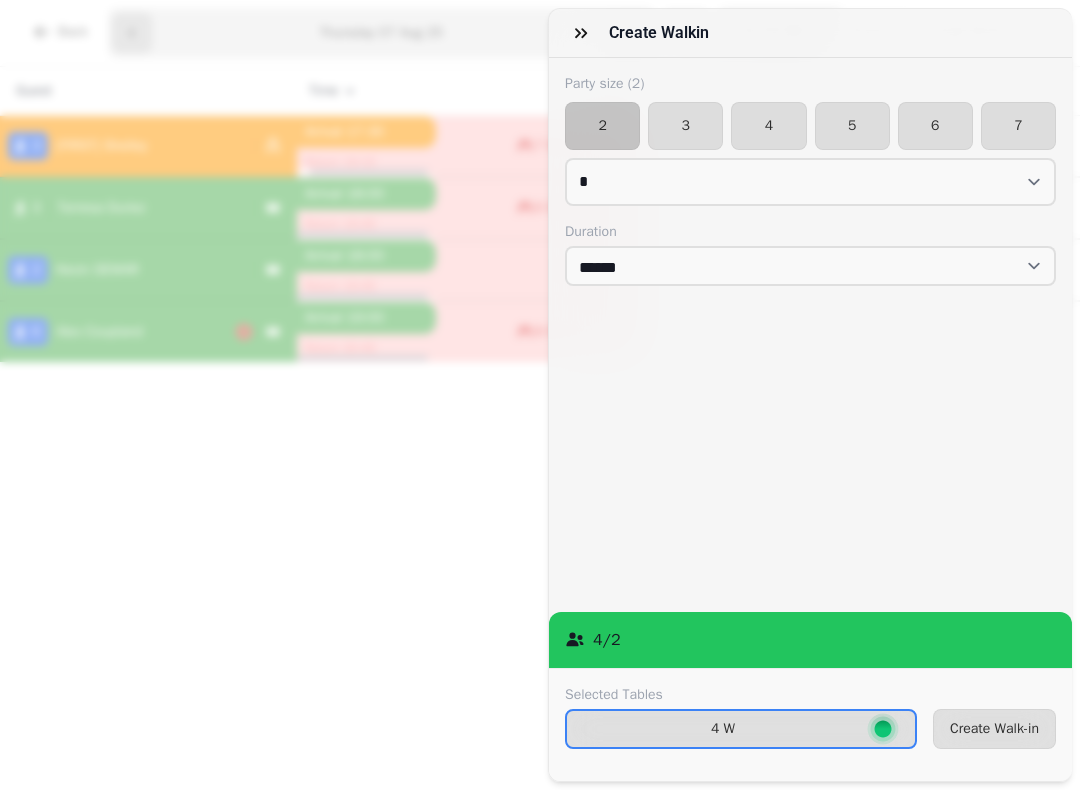 click 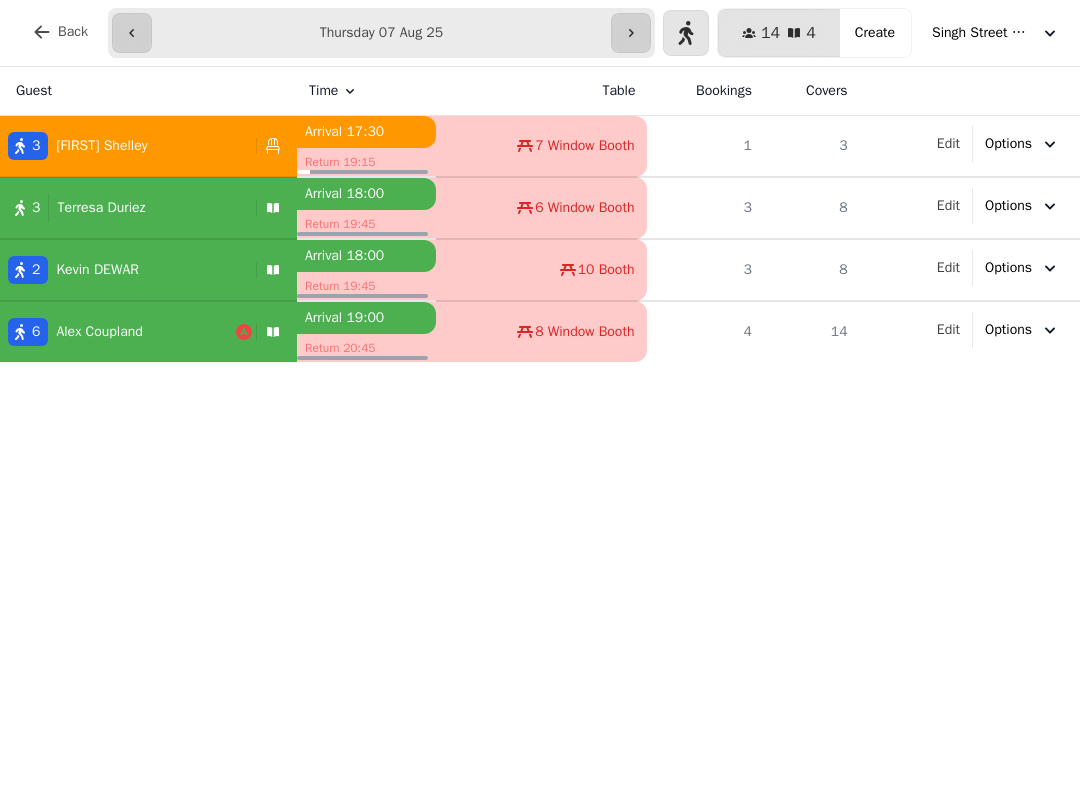 click on "Create" at bounding box center (875, 33) 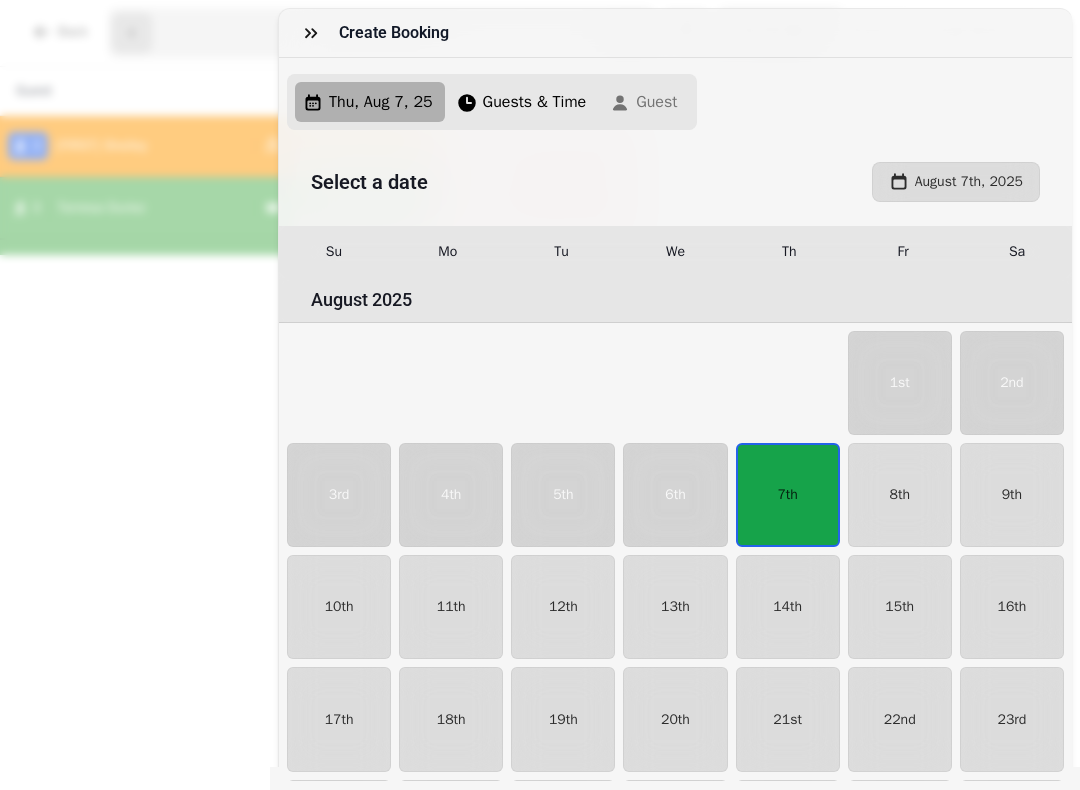 click on "7th" at bounding box center [787, 495] 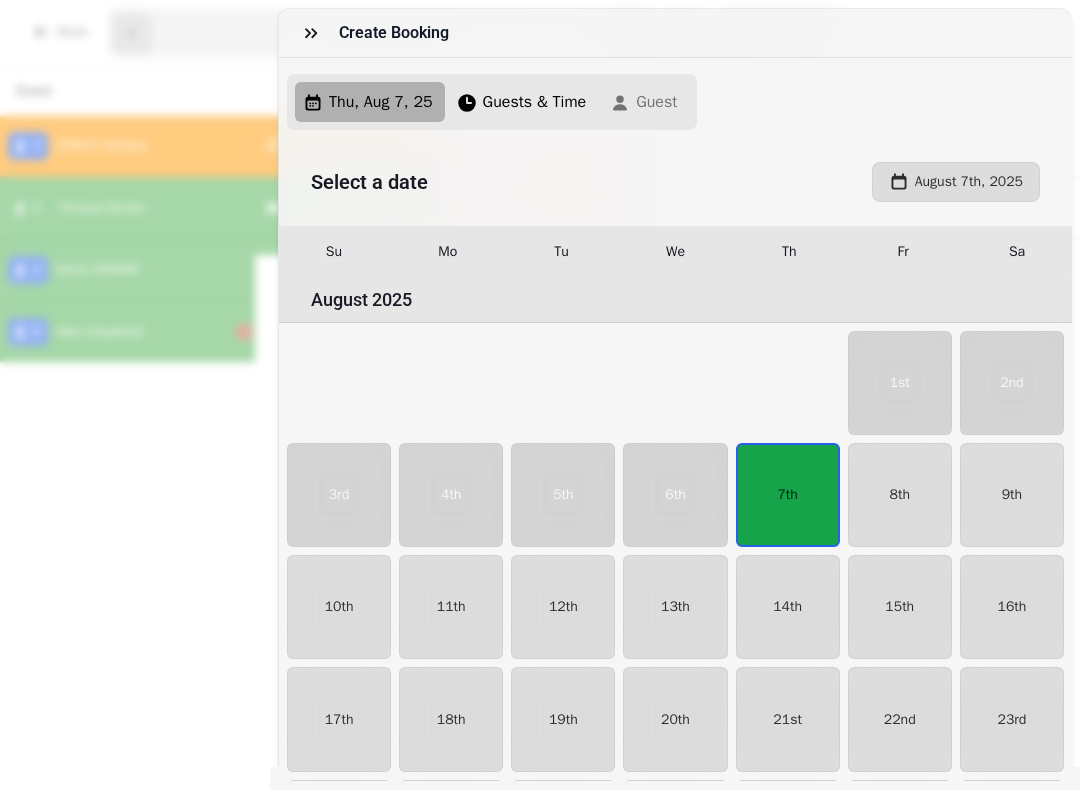 select on "*" 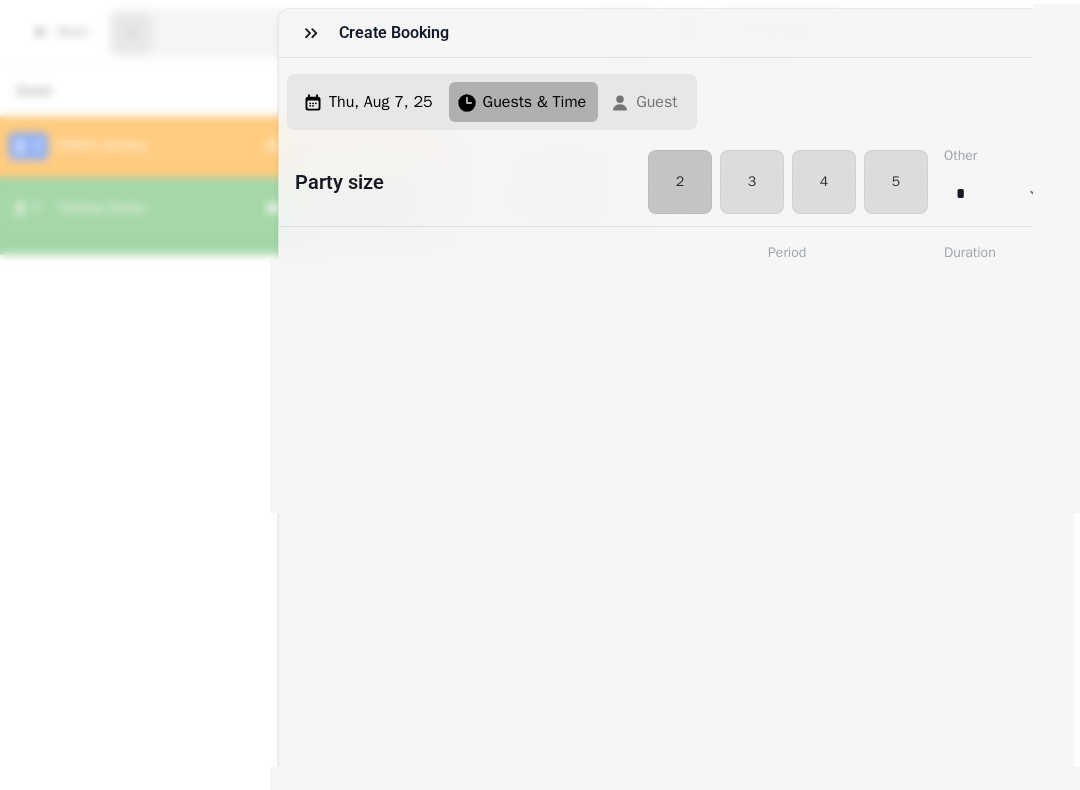 select on "****" 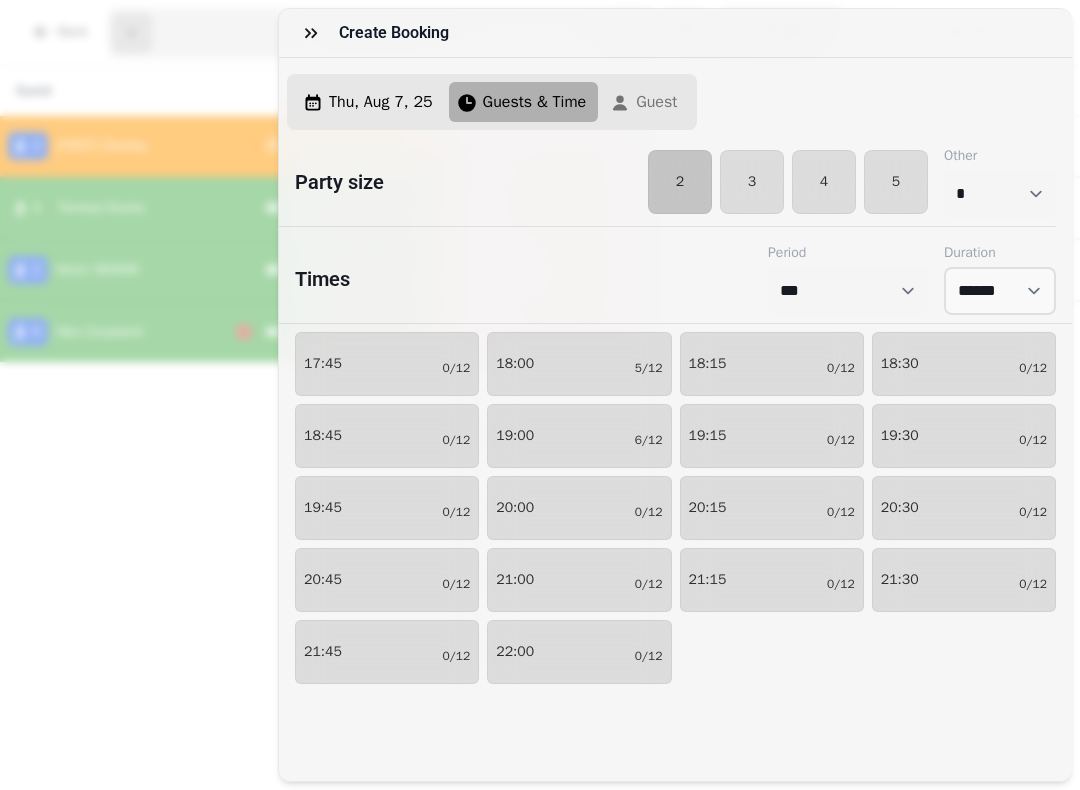 click on "4" at bounding box center (824, 182) 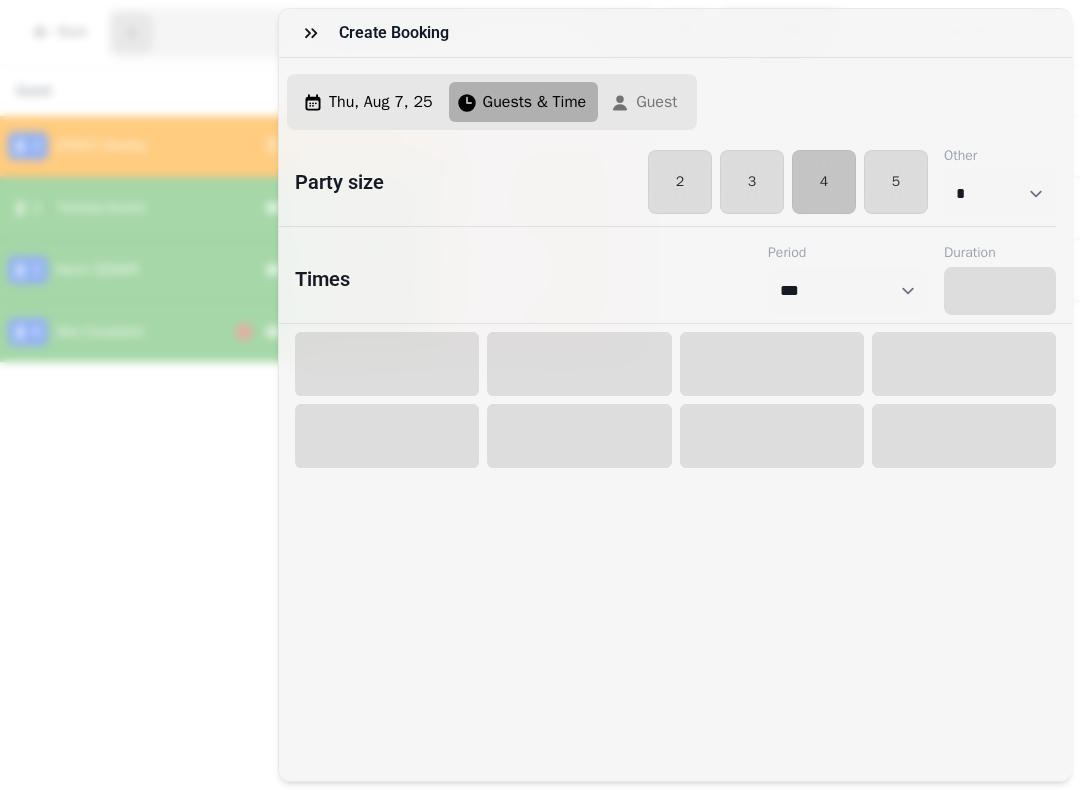 select on "****" 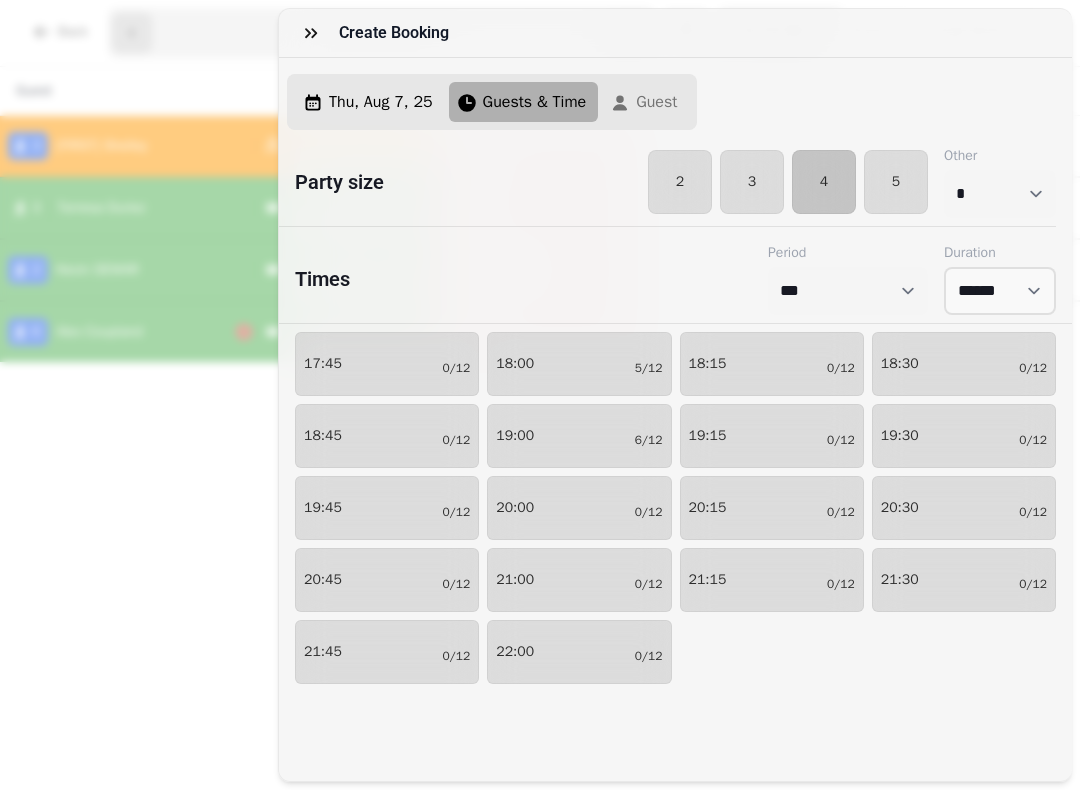 click on "19:00 6/12" at bounding box center (579, 436) 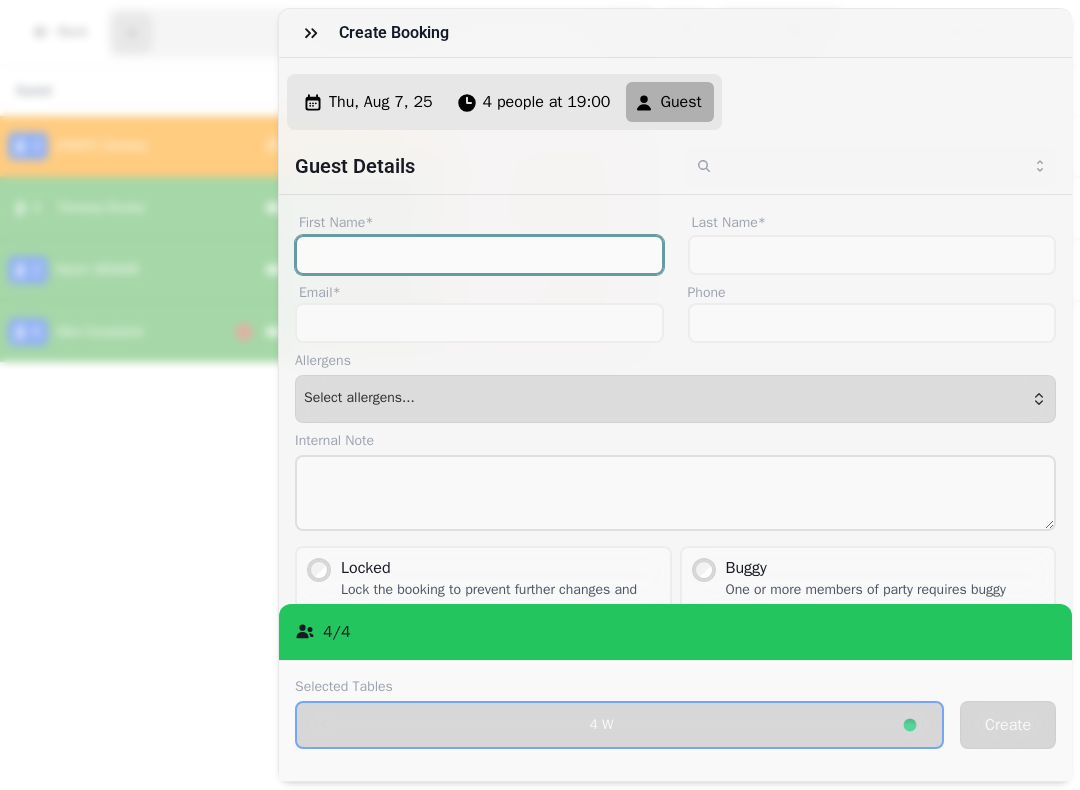 click on "First Name*" at bounding box center (479, 255) 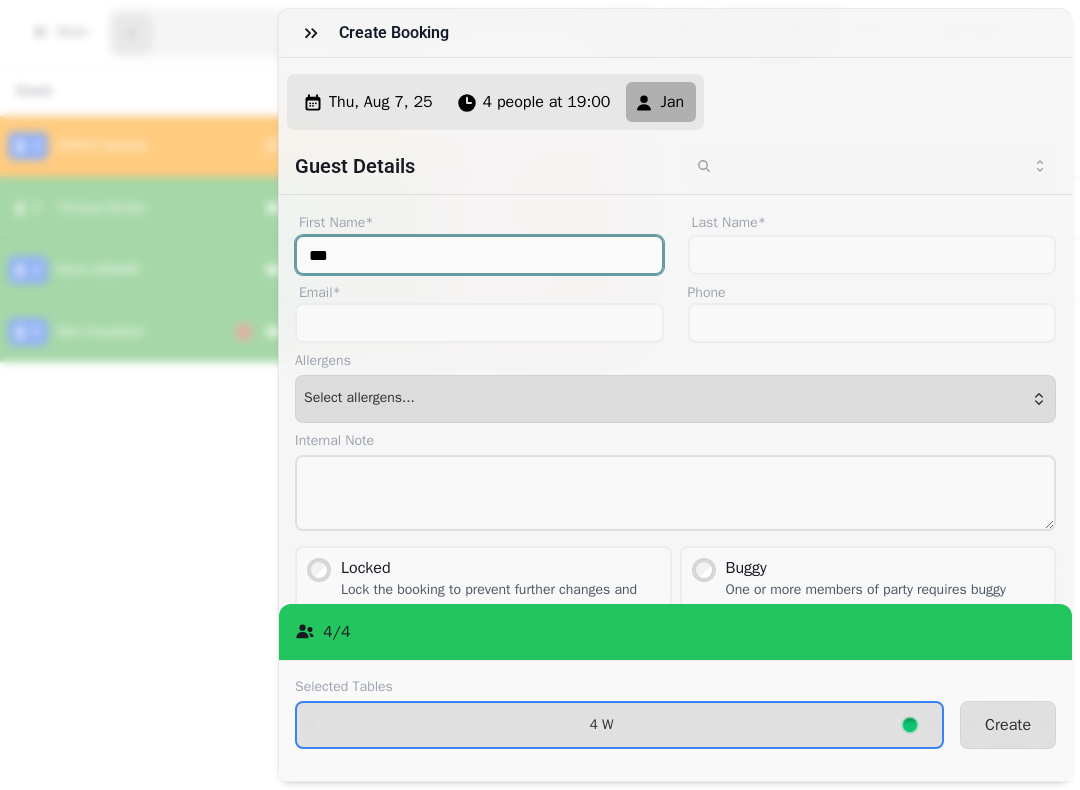 type on "***" 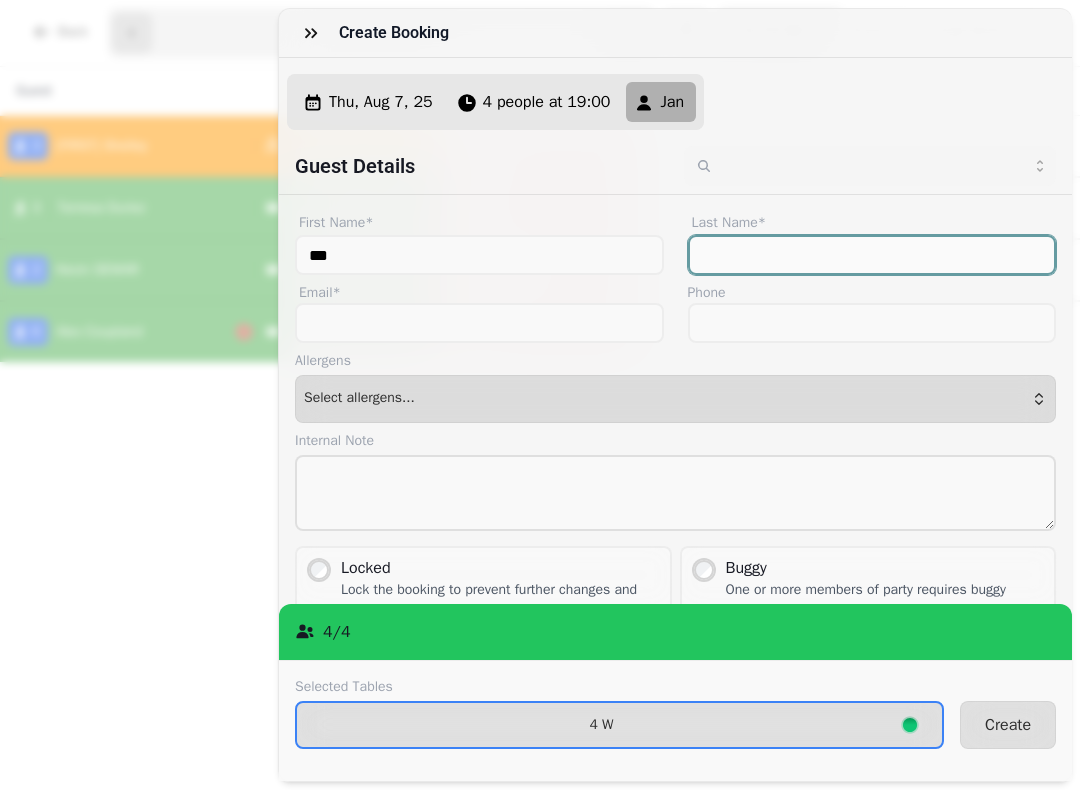 click on "Last Name*" at bounding box center [872, 255] 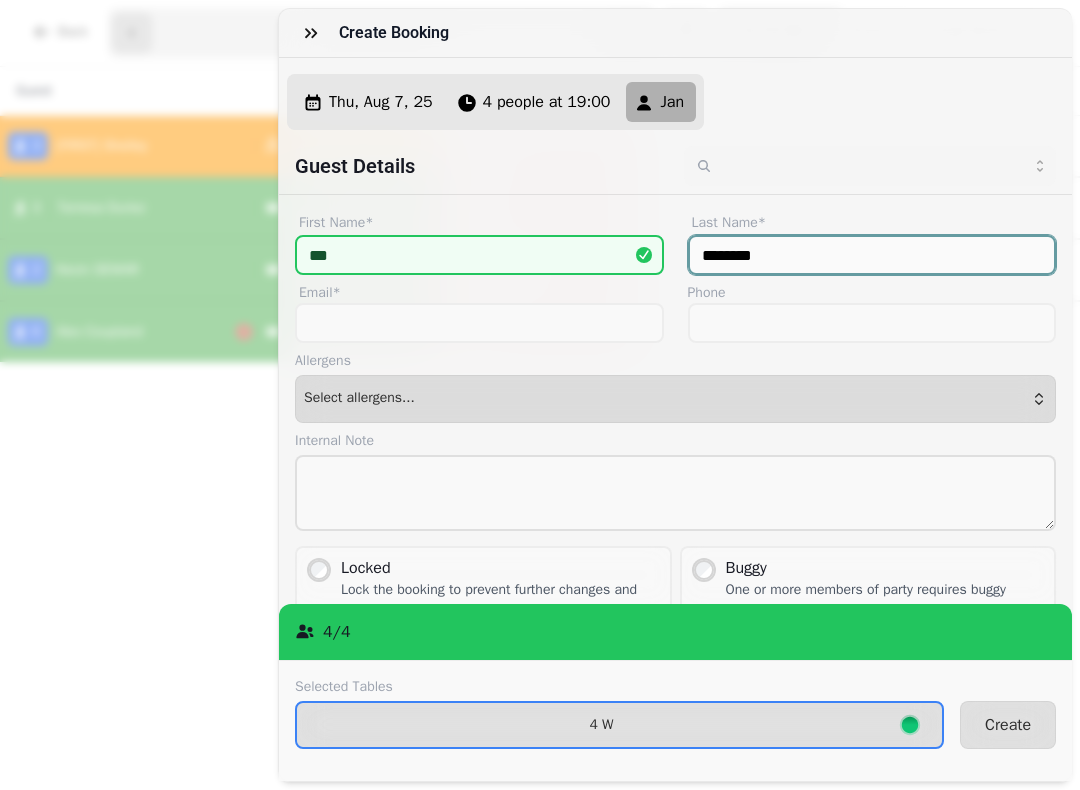type on "********" 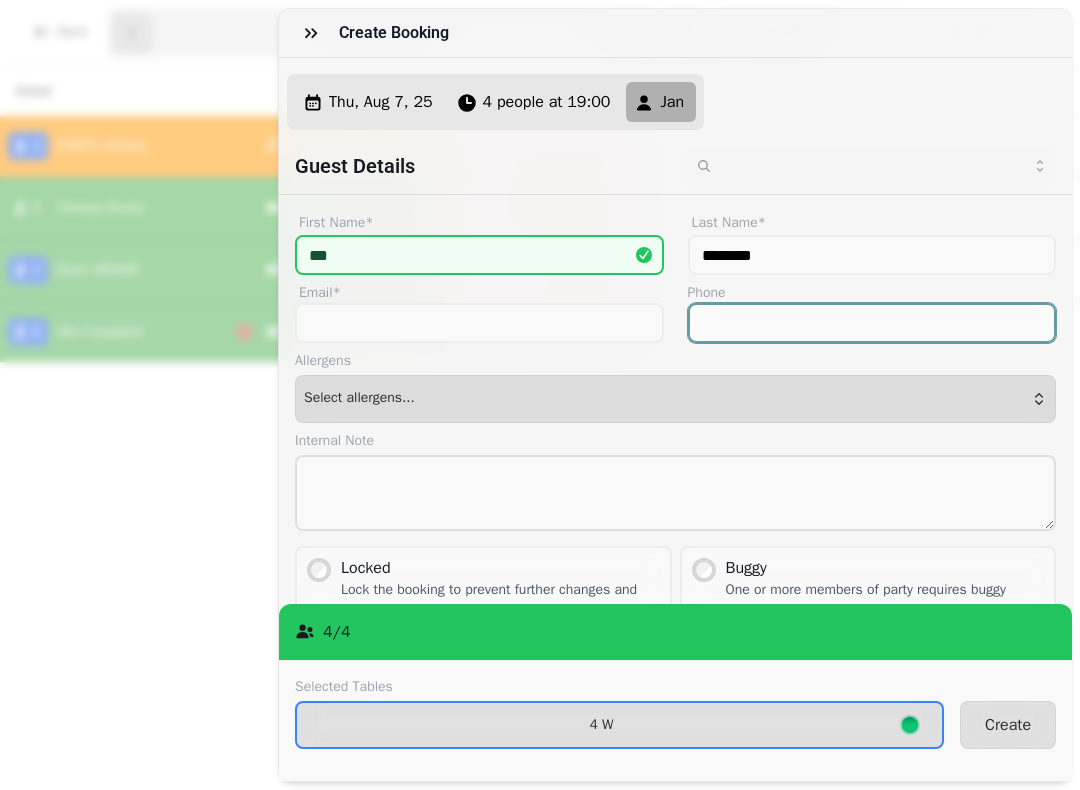 click on "Phone" at bounding box center [872, 323] 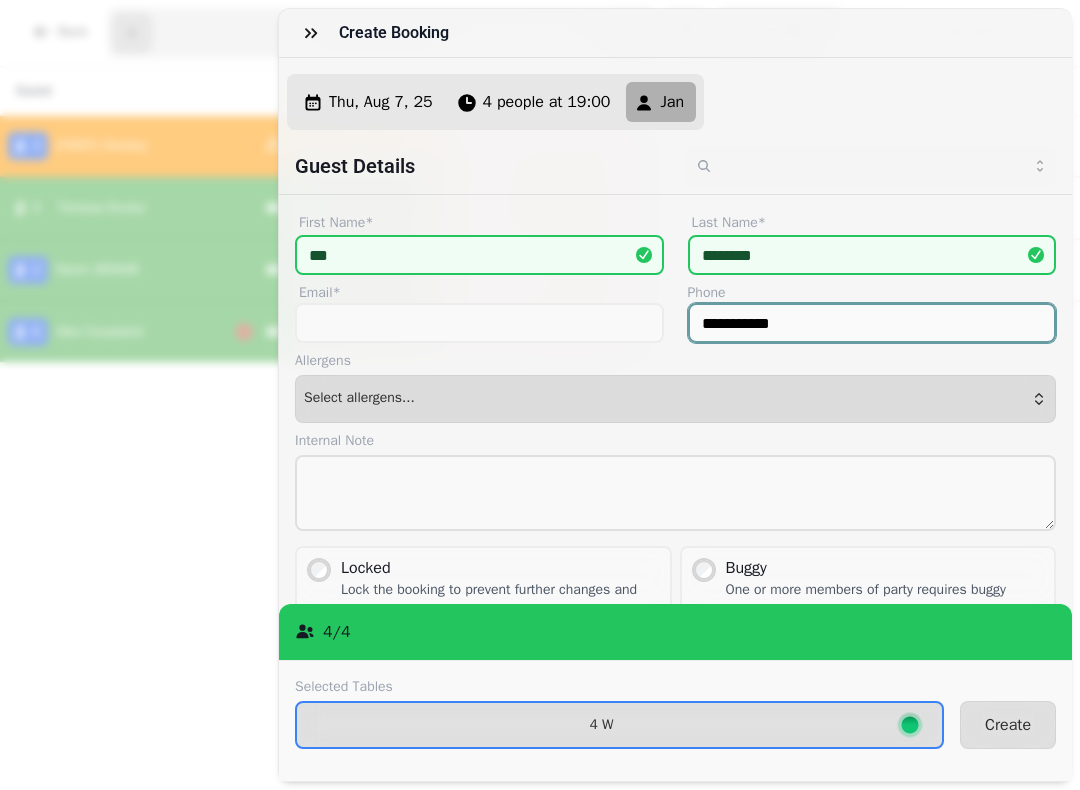 type on "**********" 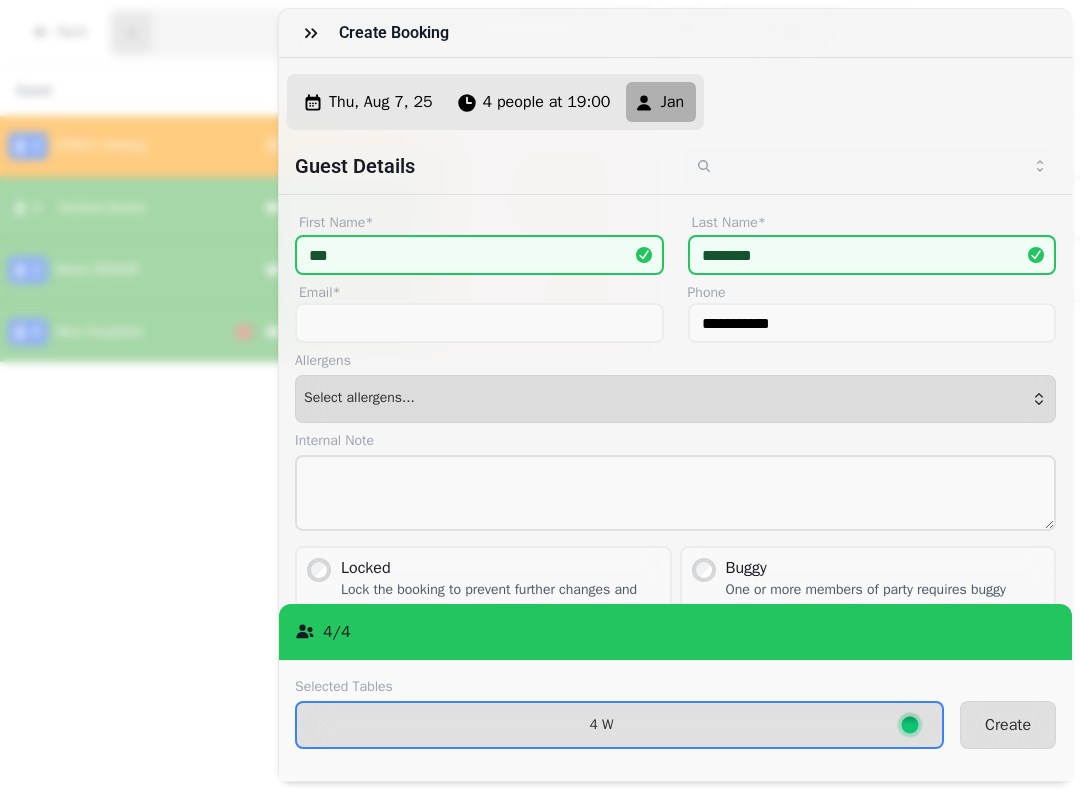 click on "Create" at bounding box center [1008, 725] 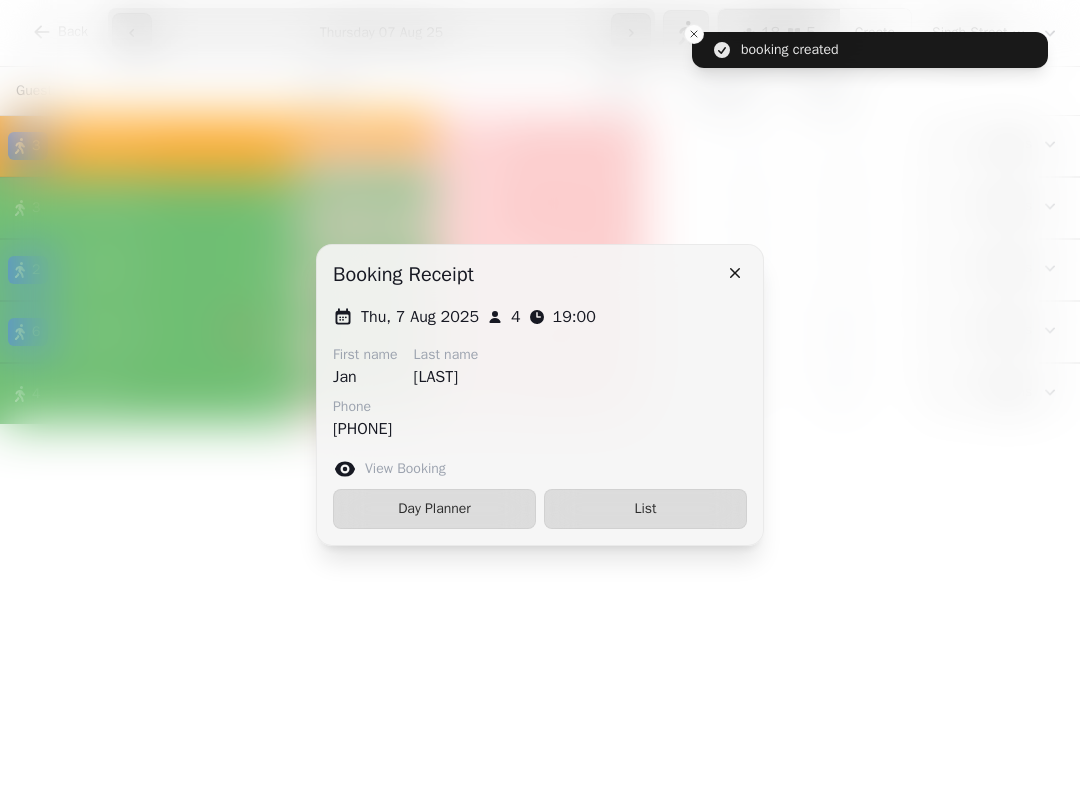 click 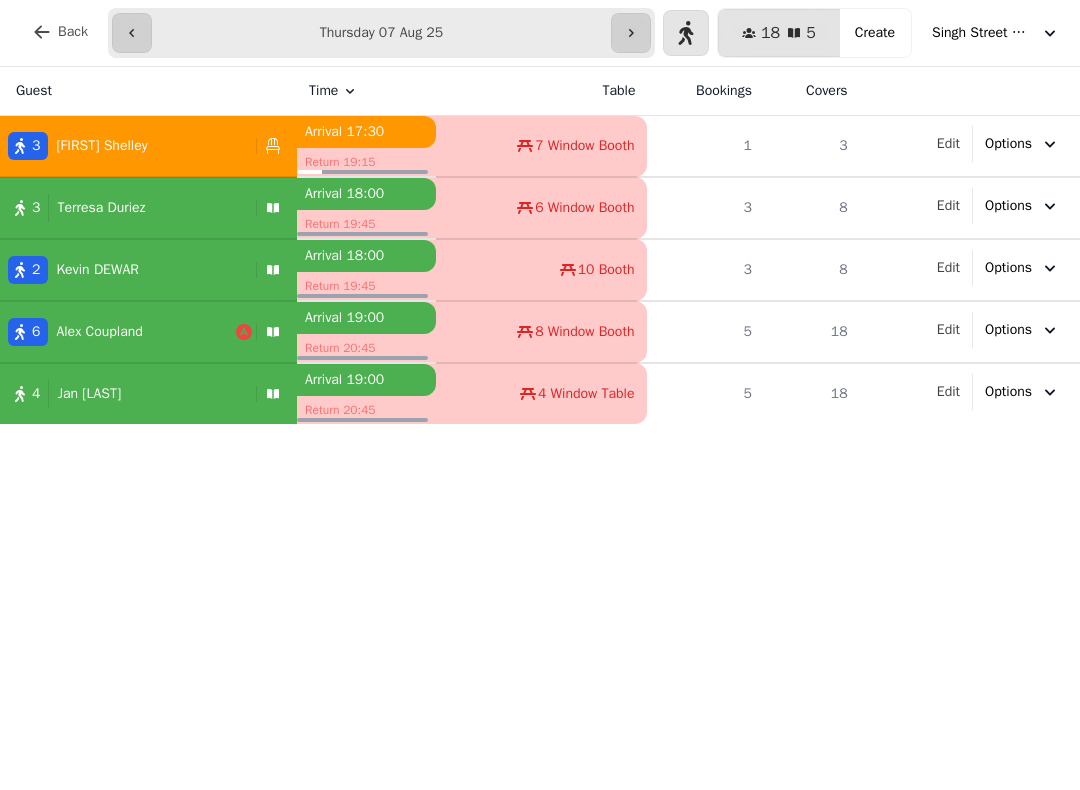click on "3 [FIRST]   [LAST]" at bounding box center [124, 208] 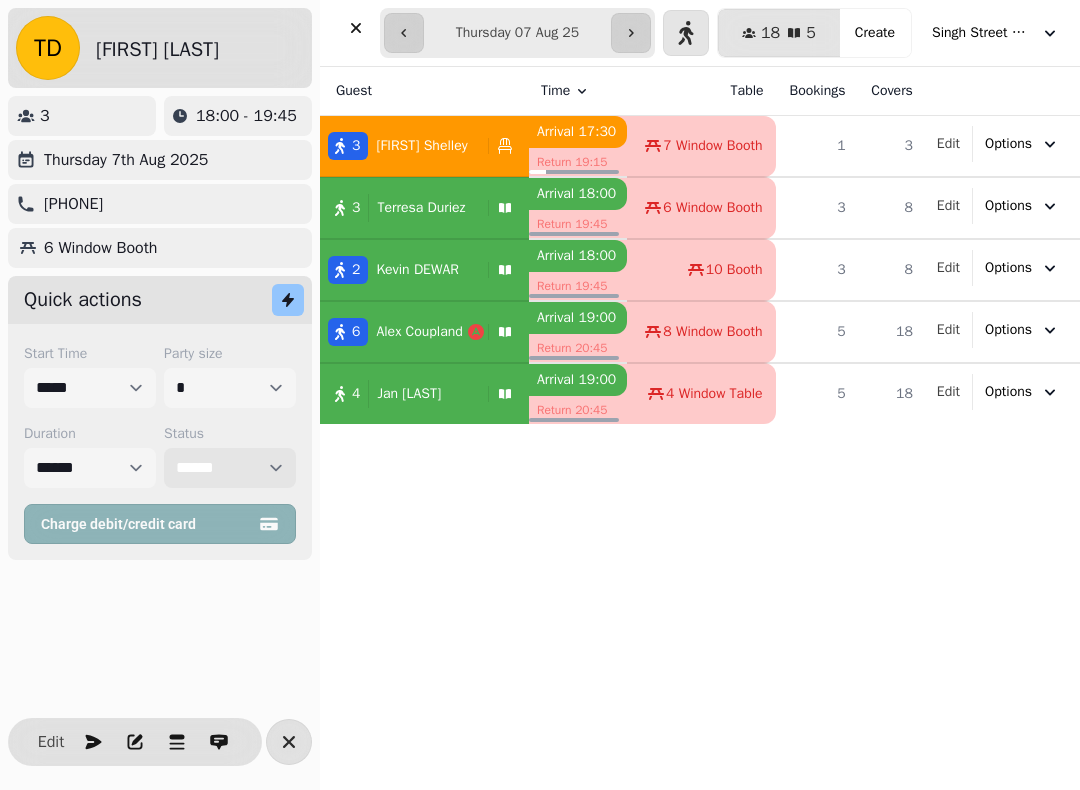 click on "**********" at bounding box center [230, 468] 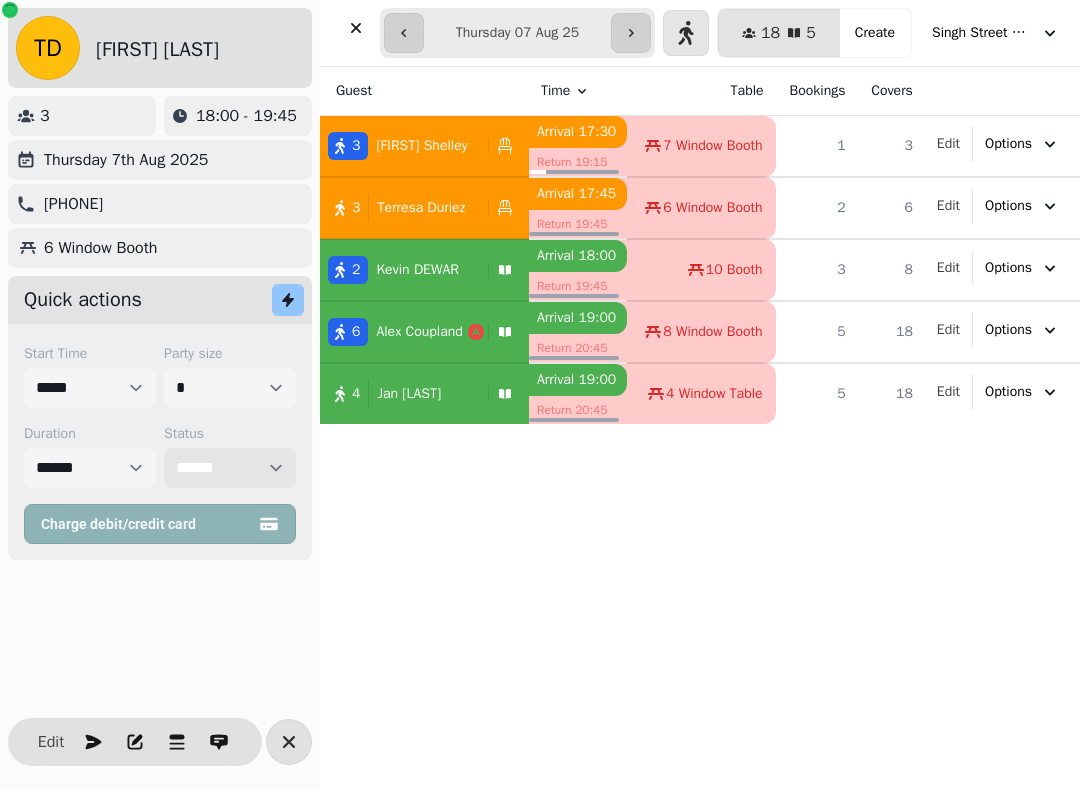 select on "**********" 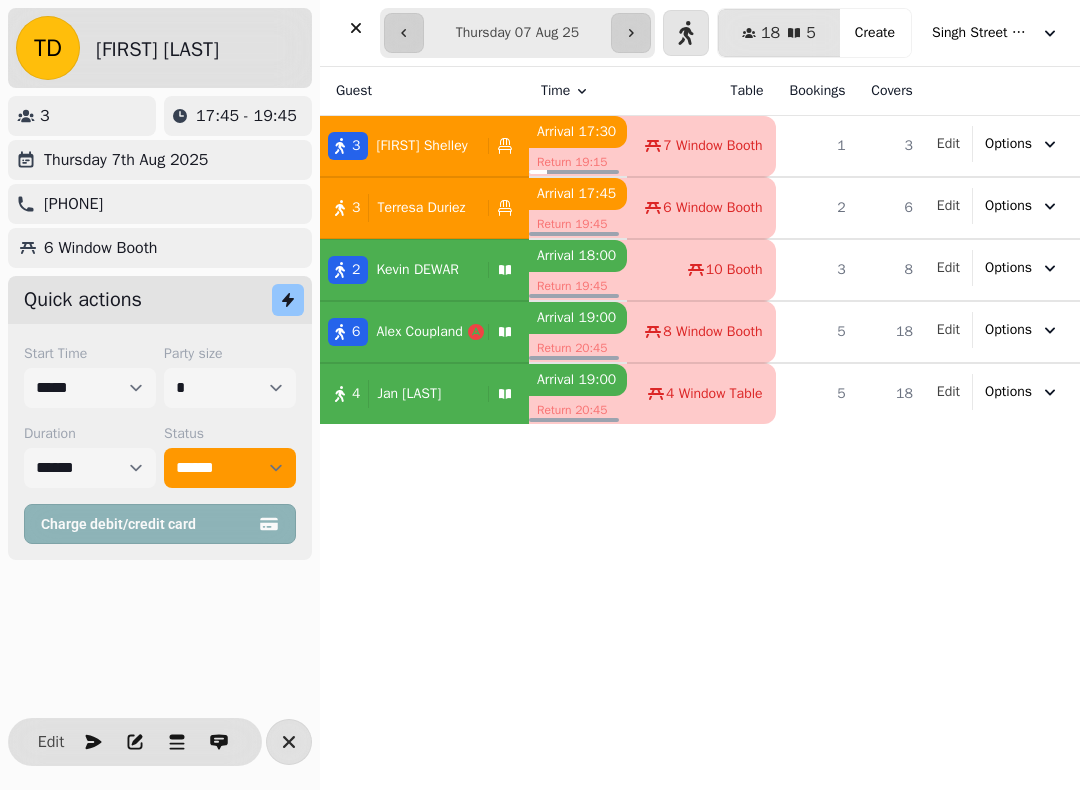 click at bounding box center (356, 28) 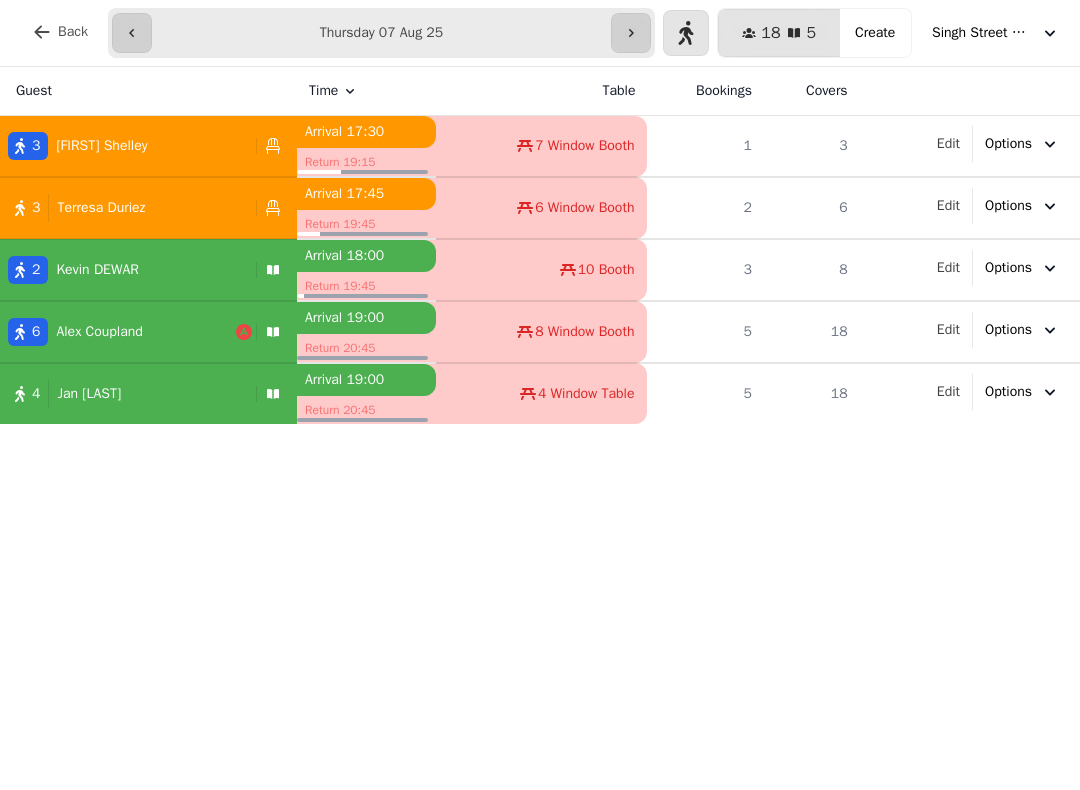 click 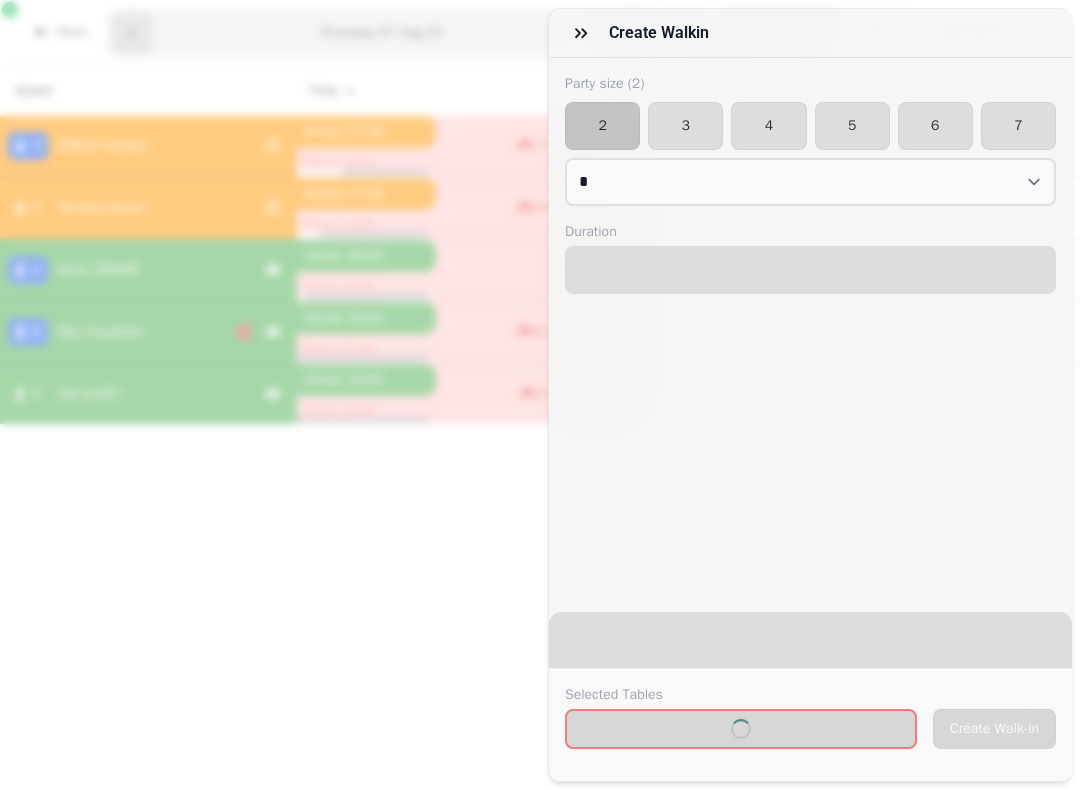select on "****" 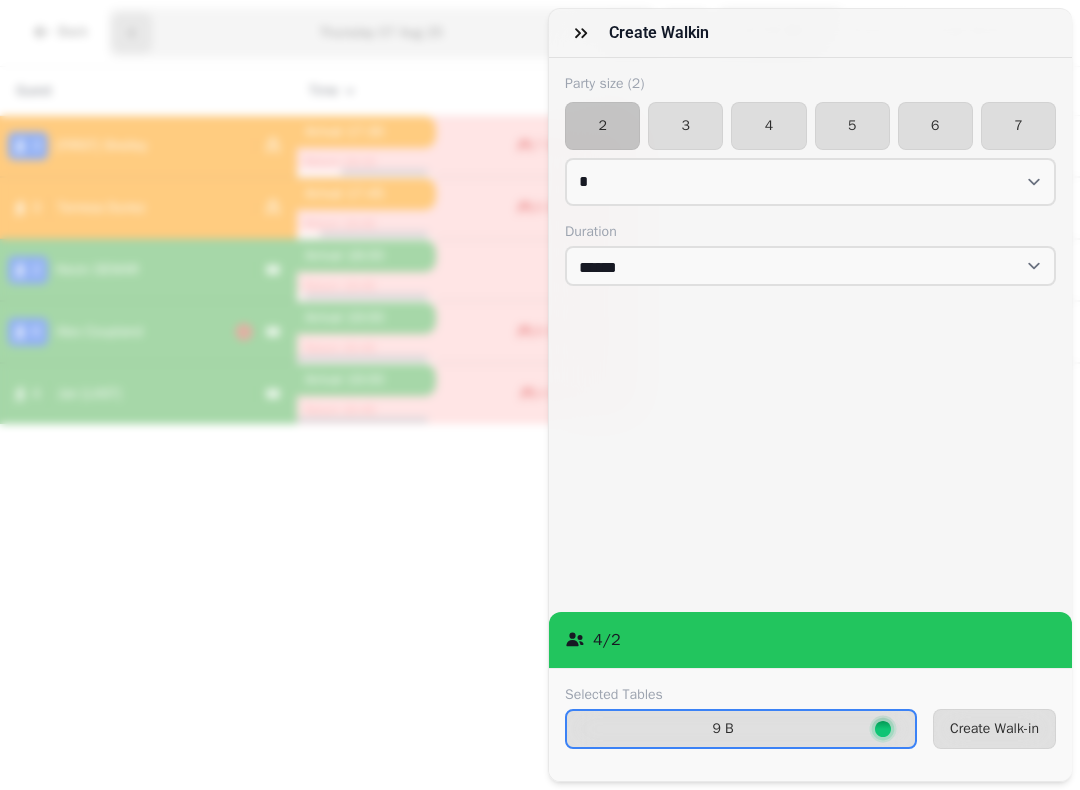 click on "Create Walk-in" at bounding box center [994, 729] 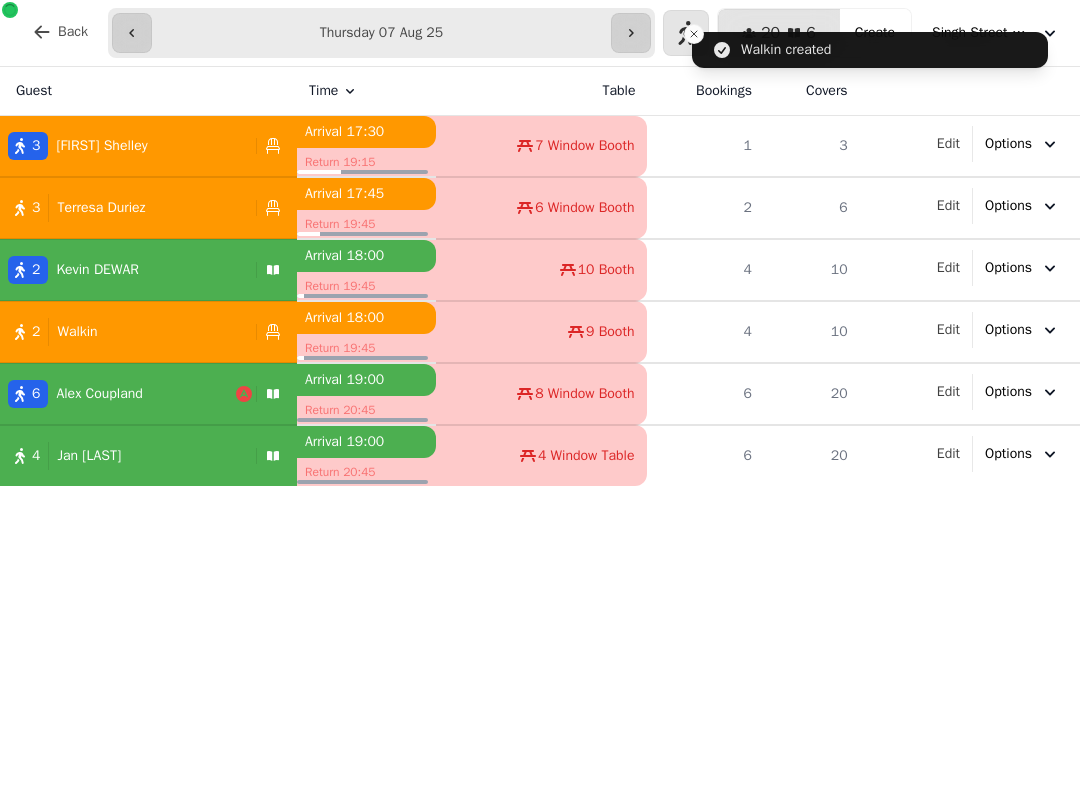 click on "2 Walkin" at bounding box center (124, 332) 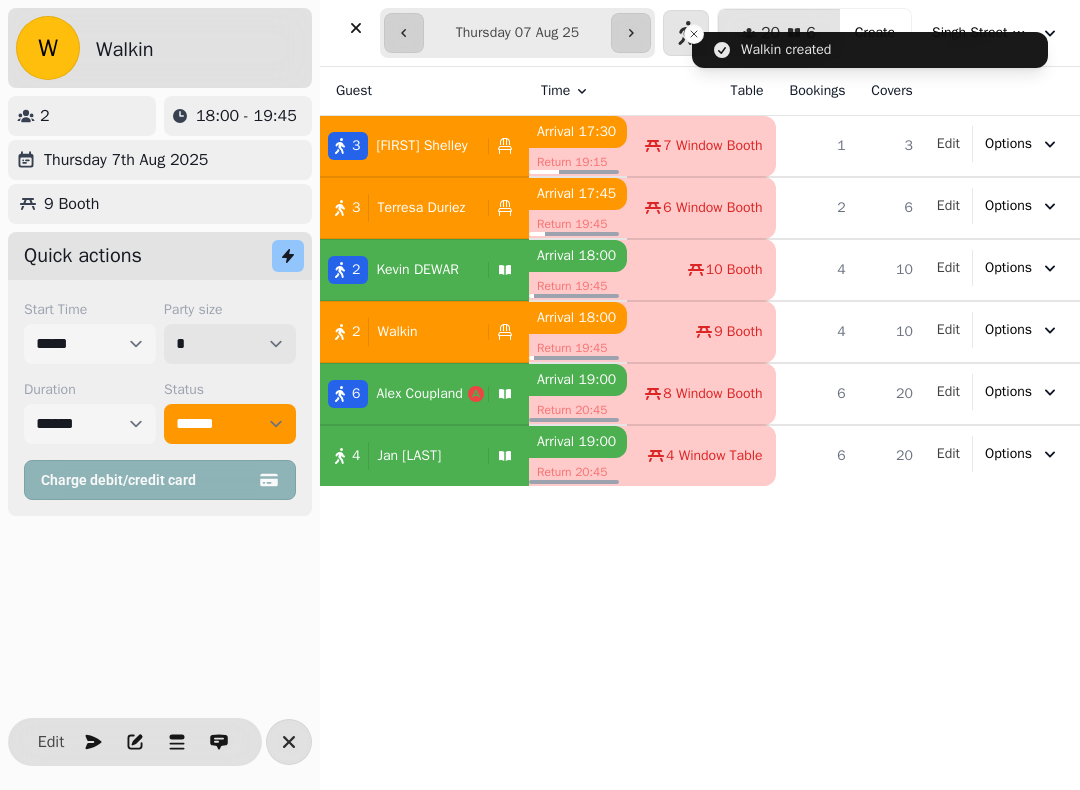 click on "* * * * * * * * * ** ** ** ** ** ** ** ** ** ** ** ** ** ** ** ** ** ** ** ** ** ** ** ** ** ** ** ** ** ** ** ** ** ** ** ** ** ** ** ** ** ** ** ** ** ** ** ** ** ** ** ** ** ** ** ** ** ** ** ** ** ** ** ** ** ** ** ** ** ** ** ** ** ** ** ** ** ** ** ** ** ** ** ** ** ** ** ** ** ** *** *** *** *** *** *** *** *** *** *** *** *** *** *** *** *** *** *** *** *** *** *** *** *** *** *** *** *** *** *** *** *** *** *** *** *** *** *** *** *** *** *** *** *** *** *** *** *** *** *** *** *** *** *** *** *** *** *** *** *** *** *** *** *** *** *** *** *** *** *** *** *** *** *** *** *** *** *** *** *** *** *** *** *** *** *** *** *** *** *** *** *** *** *** *** *** *** *** *** *** *** *** *** *** *** *** *** *** *** *** *** *** *** *** *** *** *** *** *** *** *** *** *** *** *** *** *** *** *** *** *** *** *** *** *** *** *** *** *** *** *** *** *** *** *** *** *** *** *** *** ***" at bounding box center (230, 344) 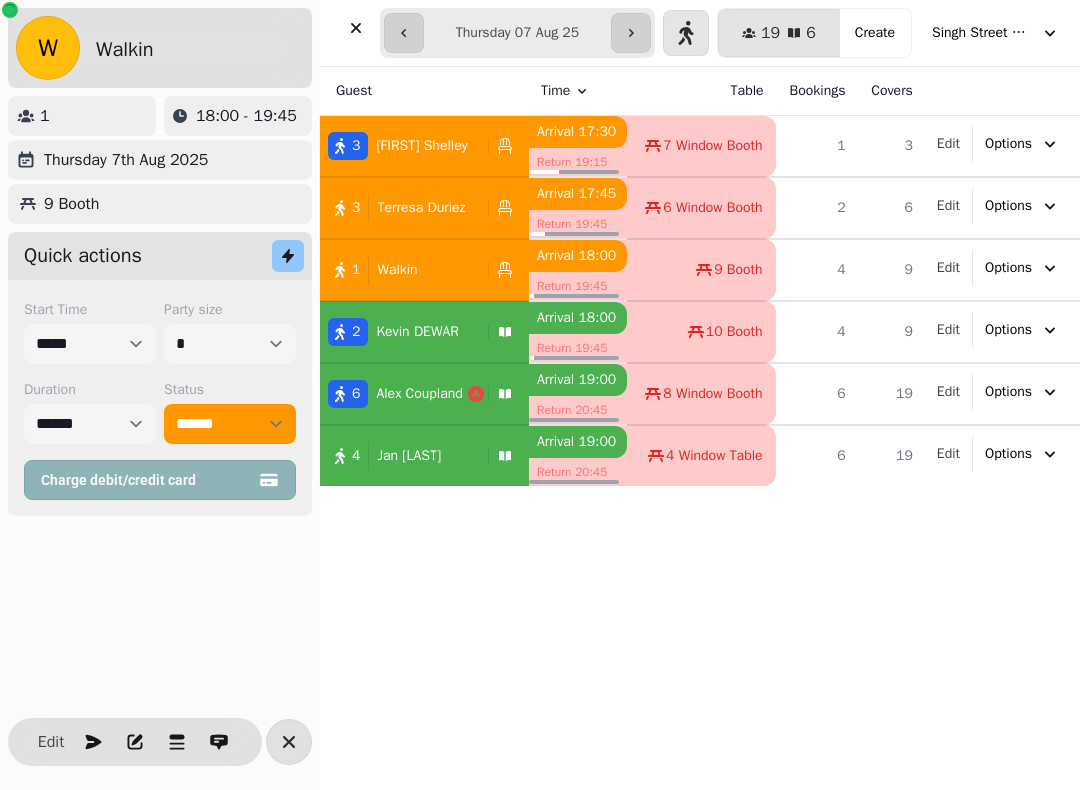 click on "Guest Time Table Bookings Covers 3 [NAME]   [LAST] Arrival   17:30 Return   19:15 7 Window Booth 1 3 Edit Options 3 [NAME]   [LAST] Arrival   17:45 Return   19:45 6 Window Booth 2 6 Edit Options 1 Walkin   Arrival   18:00 Return   19:45 9 Booth  4 9 Edit Options 2 [NAME]   [LAST] Arrival   18:00 Return   19:45 10 Booth 4 9 Edit Options 6 [NAME]   [LAST] Arrival   19:00 Return   20:45 8 Window Booth 6 19 Edit Options 4 [NAME]   [LAST] Arrival   19:00 Return   20:45 4 Window Table 6 19 Edit Options" at bounding box center (700, 428) 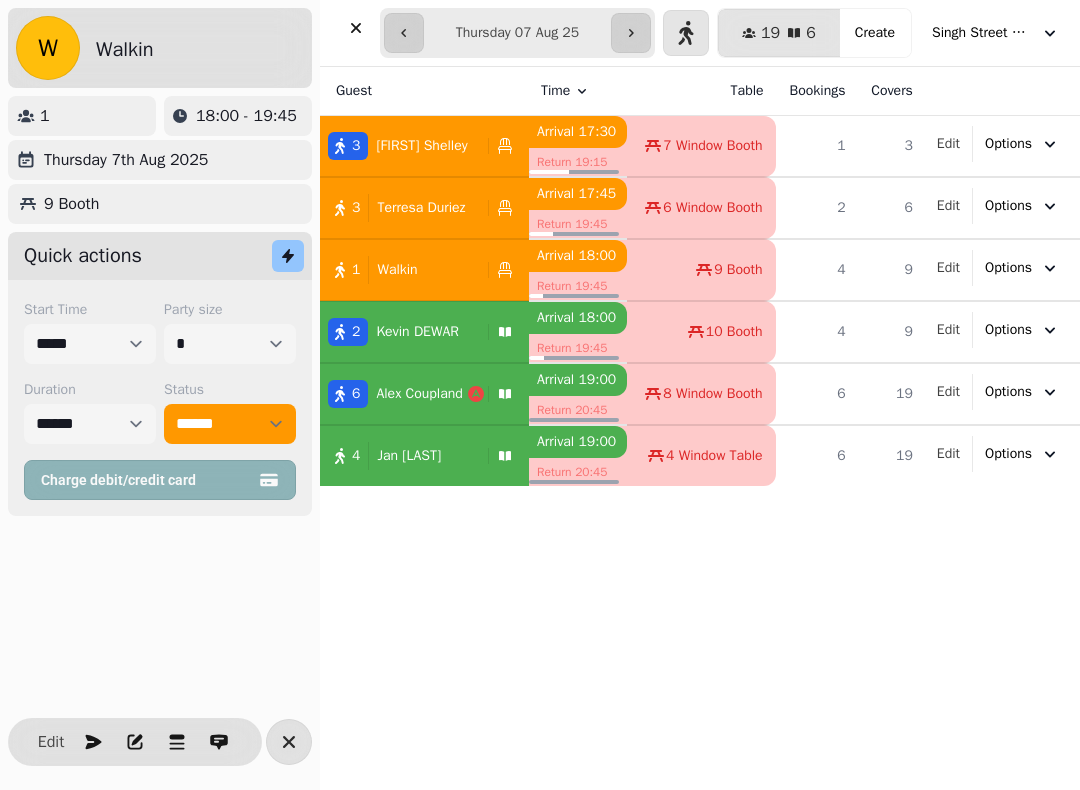 click on "[FIRST]   [LAST]" at bounding box center (417, 332) 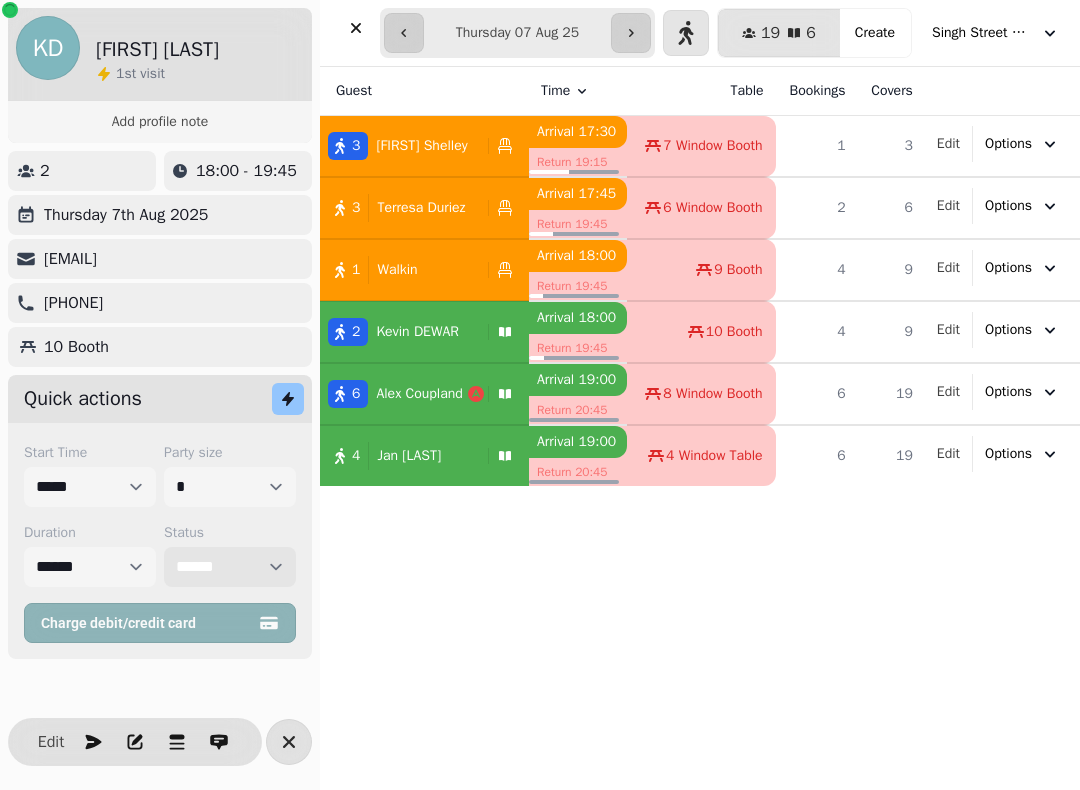 click on "**********" at bounding box center (230, 567) 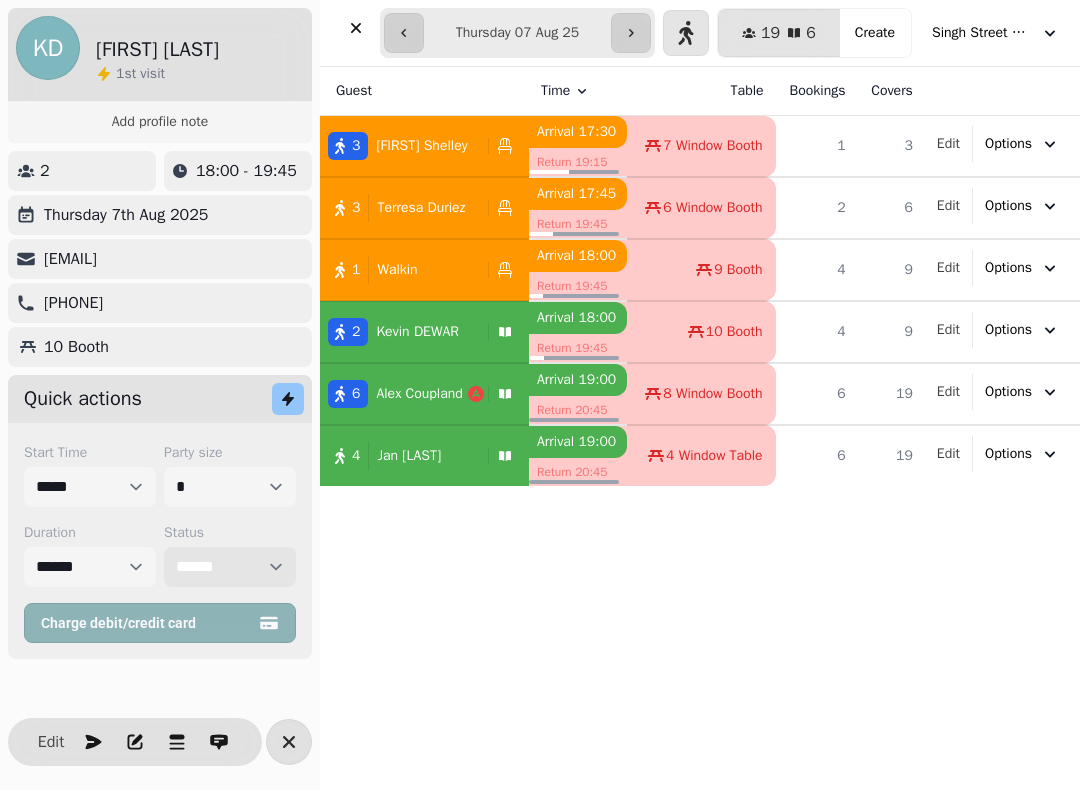 select on "******" 